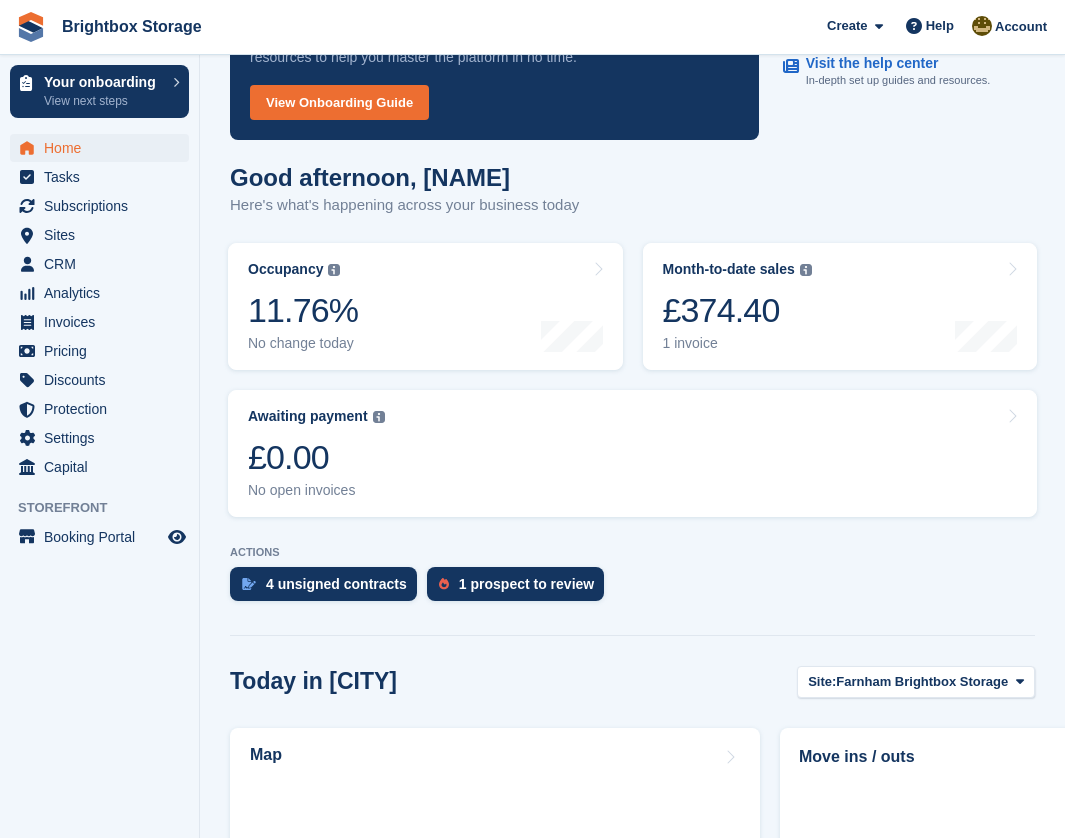 scroll, scrollTop: 206, scrollLeft: 0, axis: vertical 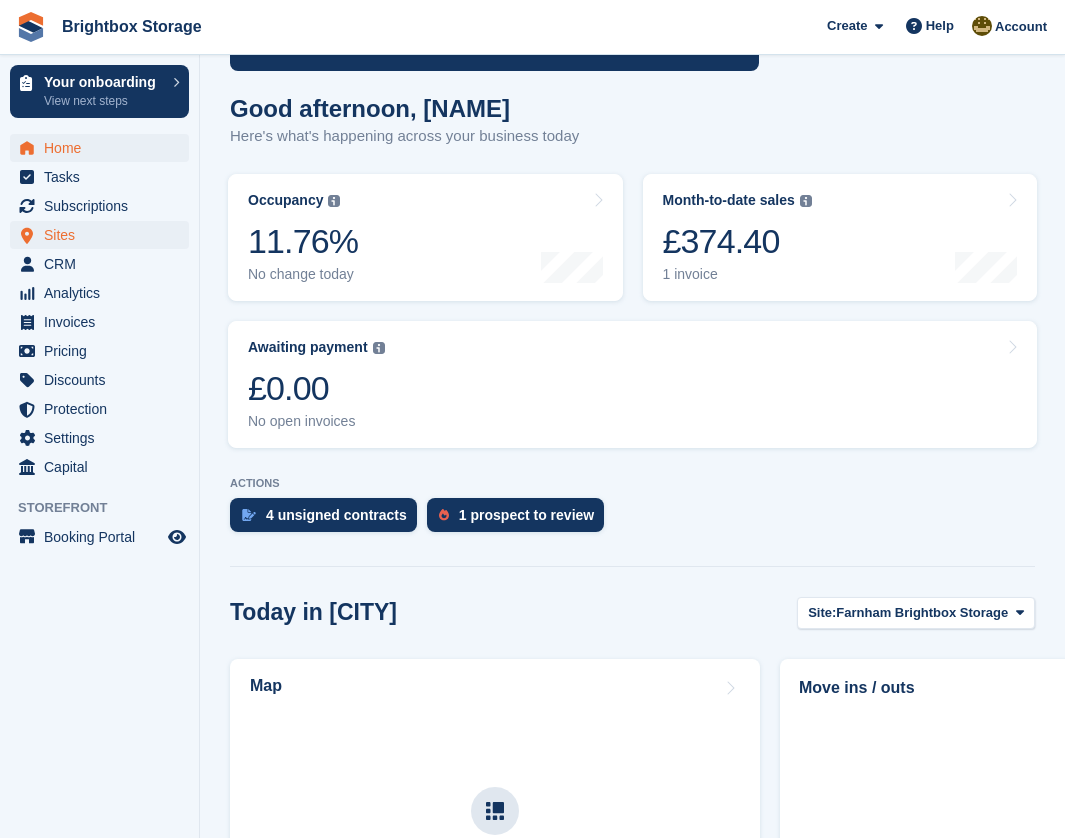 click on "Sites" at bounding box center [104, 235] 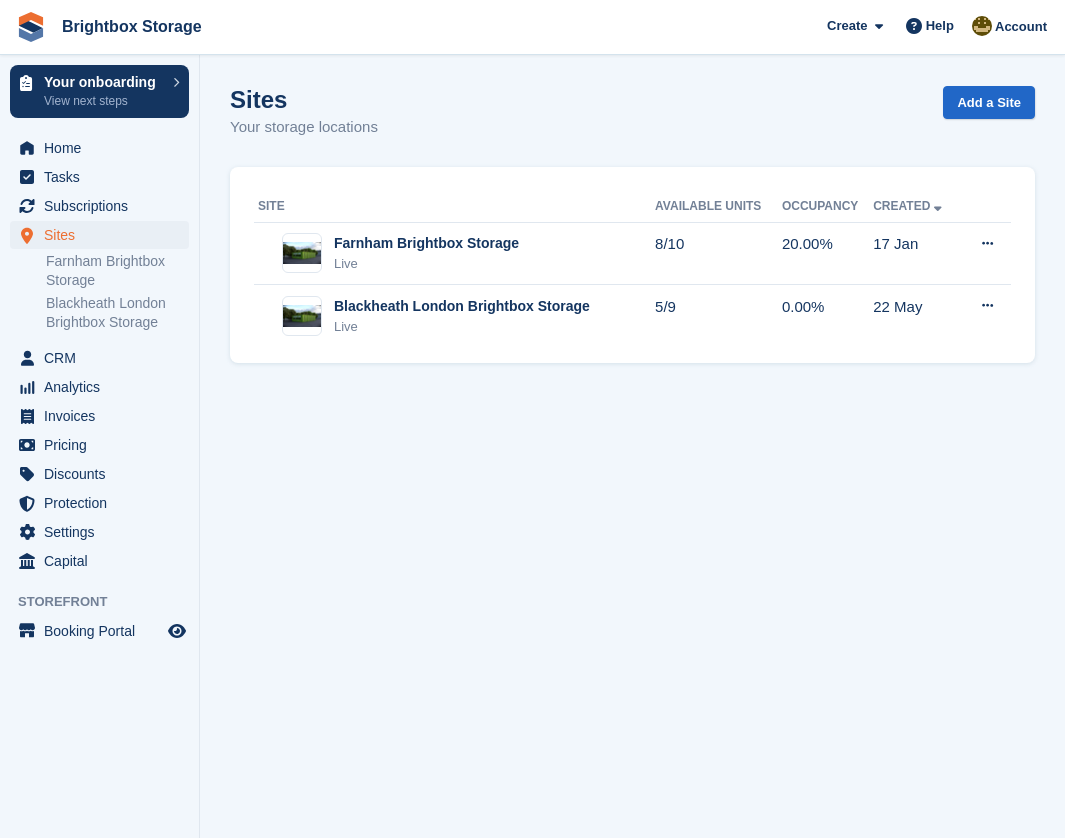scroll, scrollTop: 0, scrollLeft: 0, axis: both 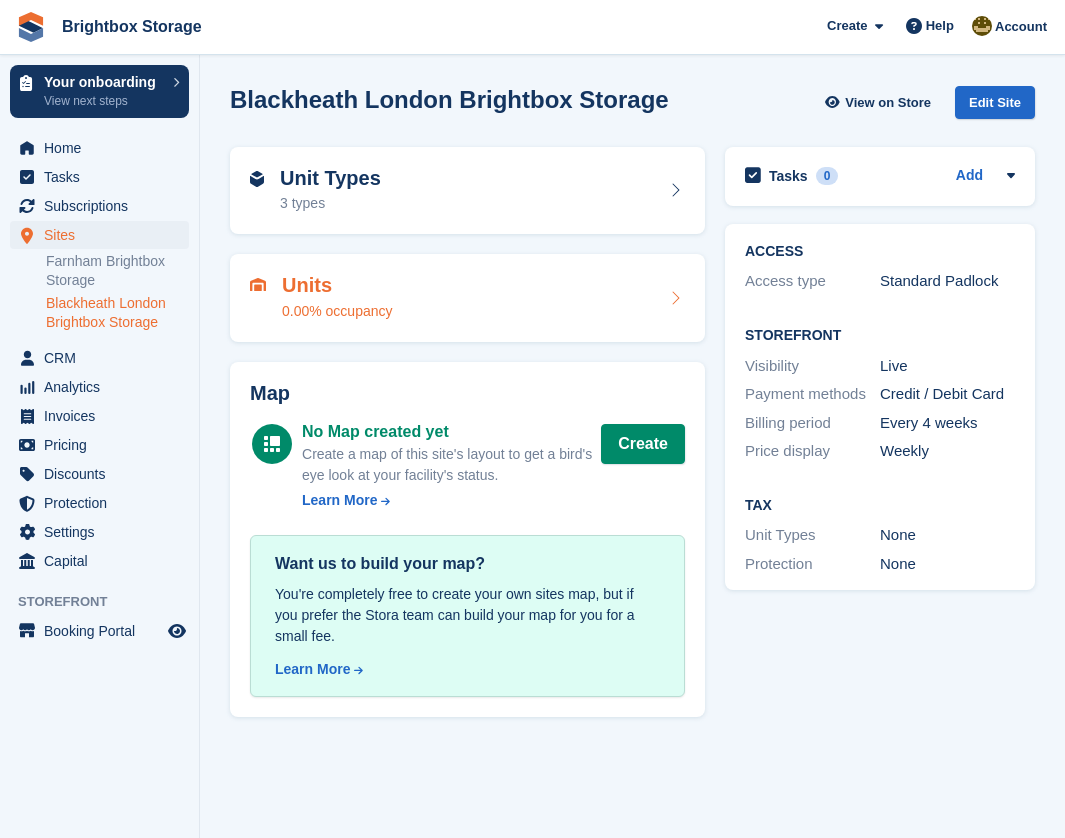 click on "Units
0.00% occupancy" at bounding box center (467, 298) 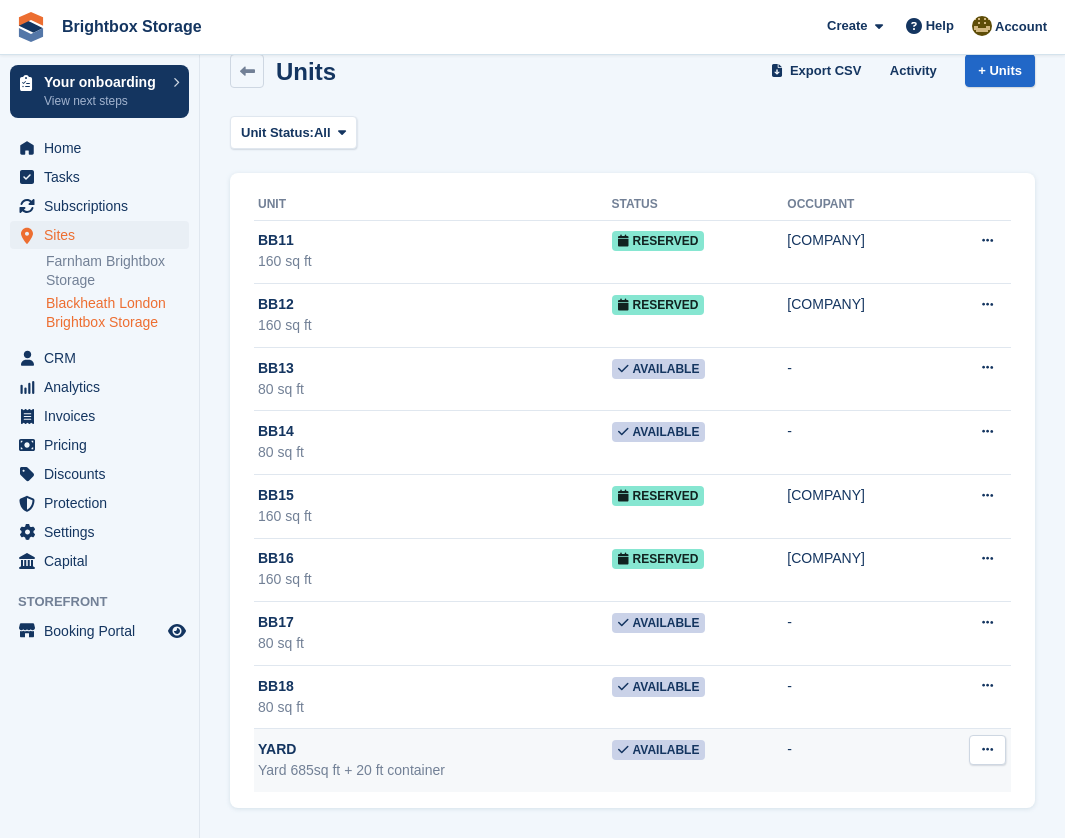 scroll, scrollTop: 32, scrollLeft: 0, axis: vertical 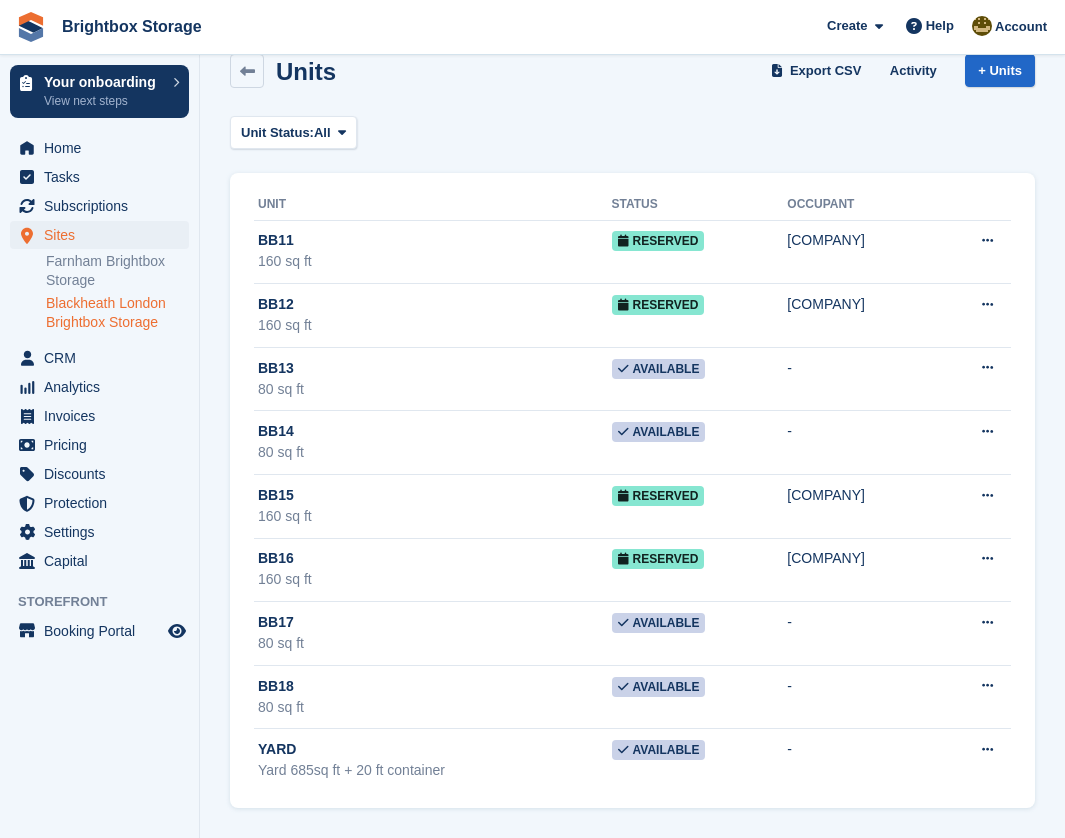 click on "Units
Export CSV
Activity
+ Units
Unit Status:
All
All
Available
Reserved
Occupied
Overlocked
Repossessed
Unavailable
Unit
Status
Occupant
BB11
160 sq ft
Reserved
Han Tong International Ltd" at bounding box center (632, 426) 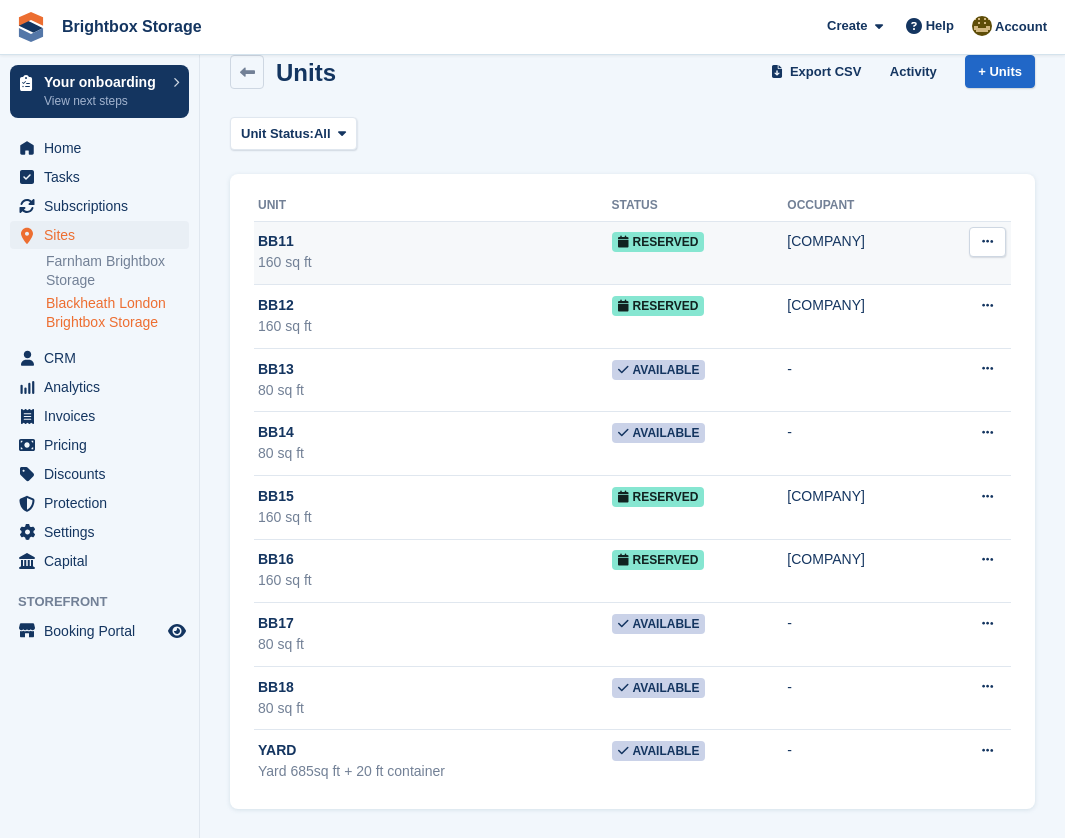 scroll, scrollTop: 0, scrollLeft: 0, axis: both 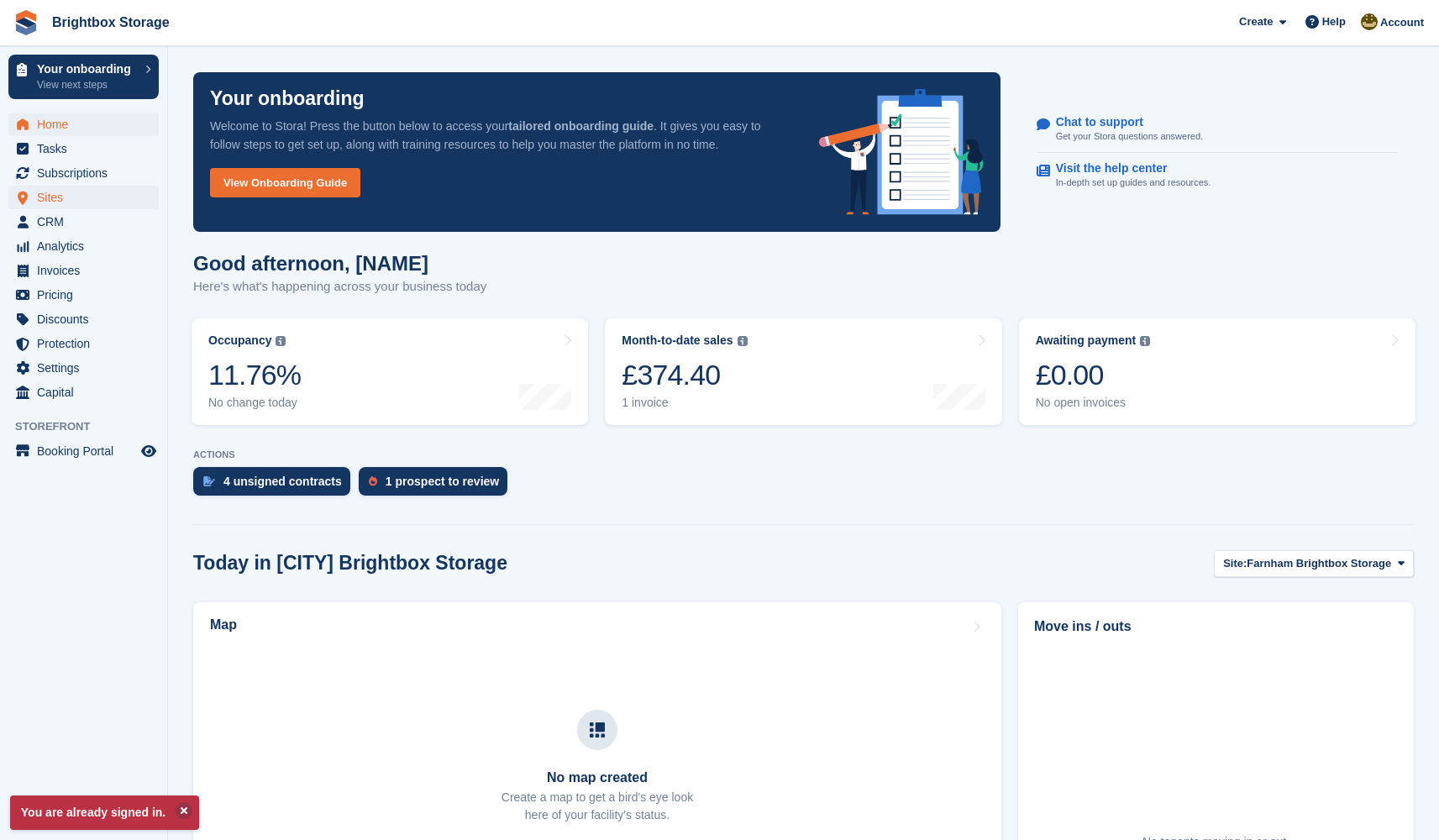 click on "Sites" at bounding box center (87, 197) 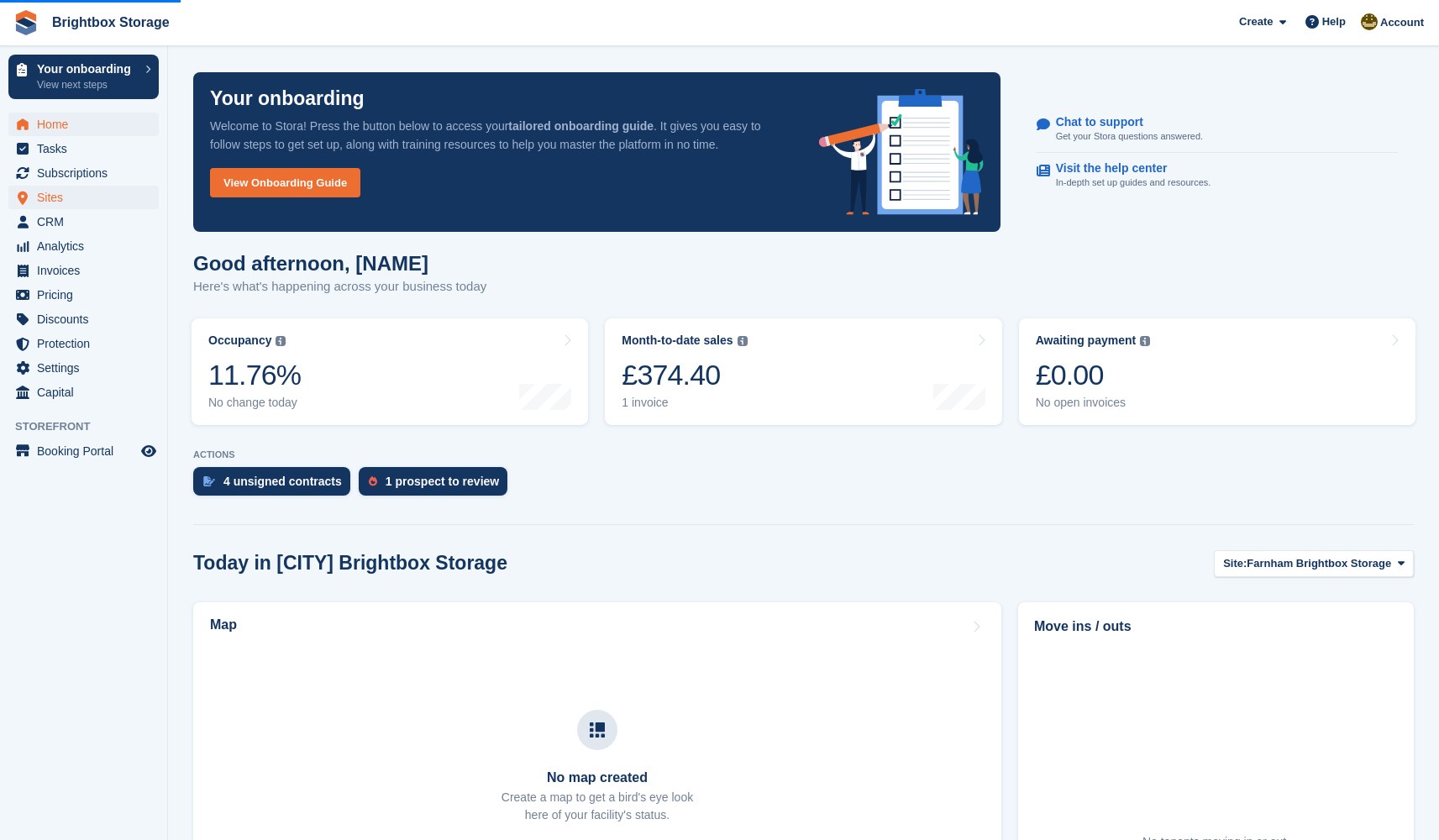 click on "Sites" at bounding box center [87, 197] 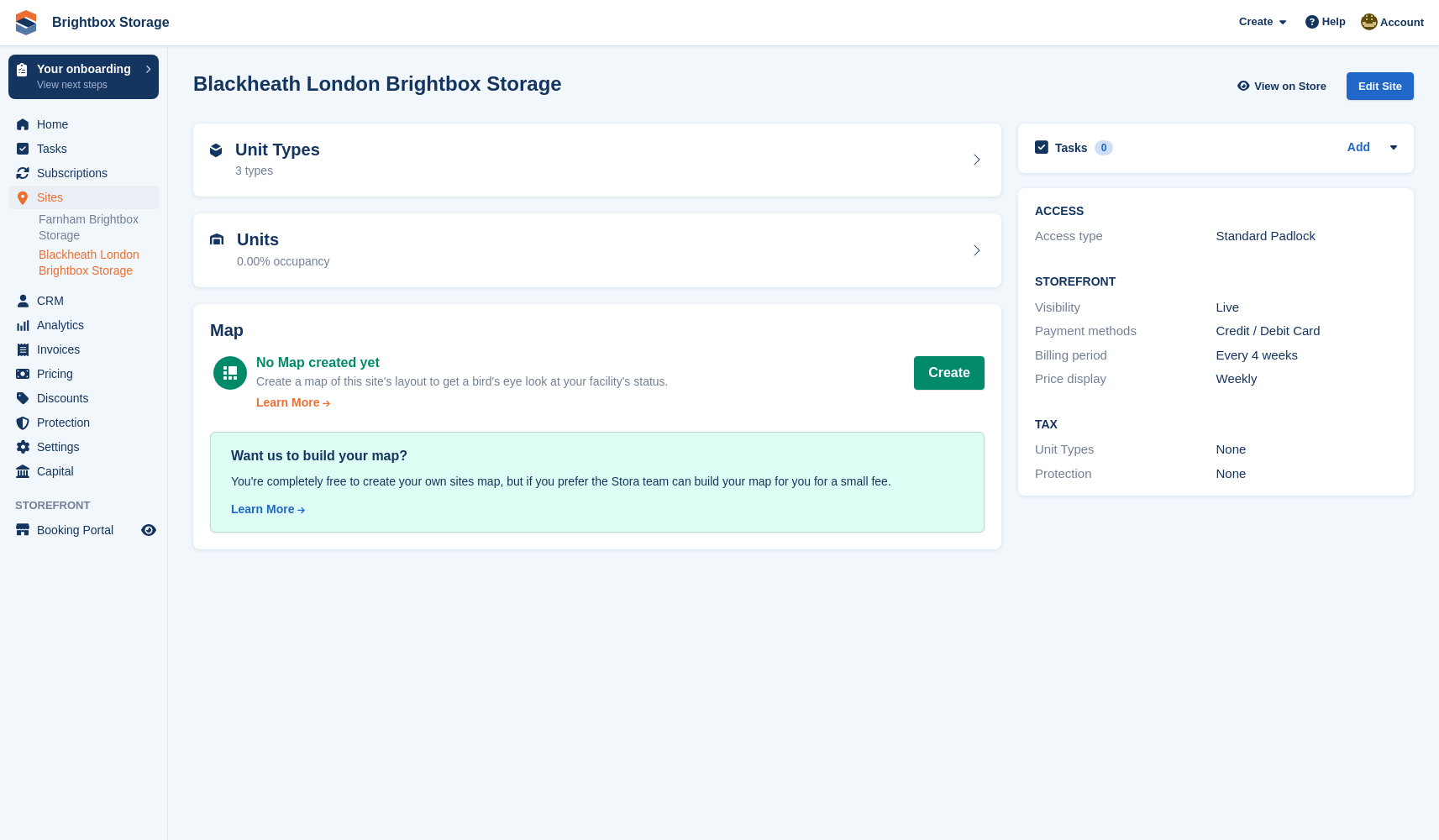 scroll, scrollTop: 0, scrollLeft: 0, axis: both 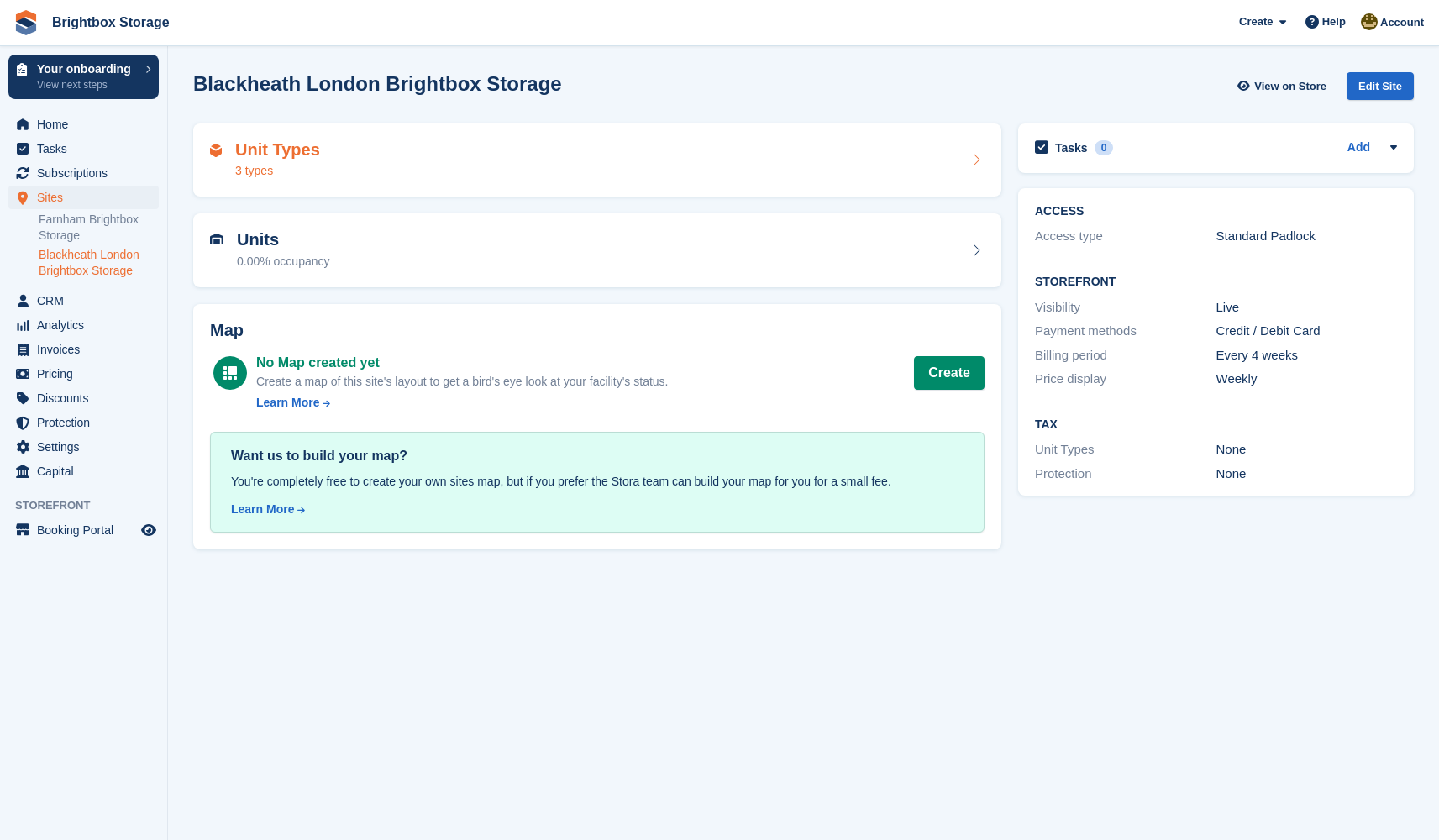 click on "Unit Types
3 types" at bounding box center (597, 160) 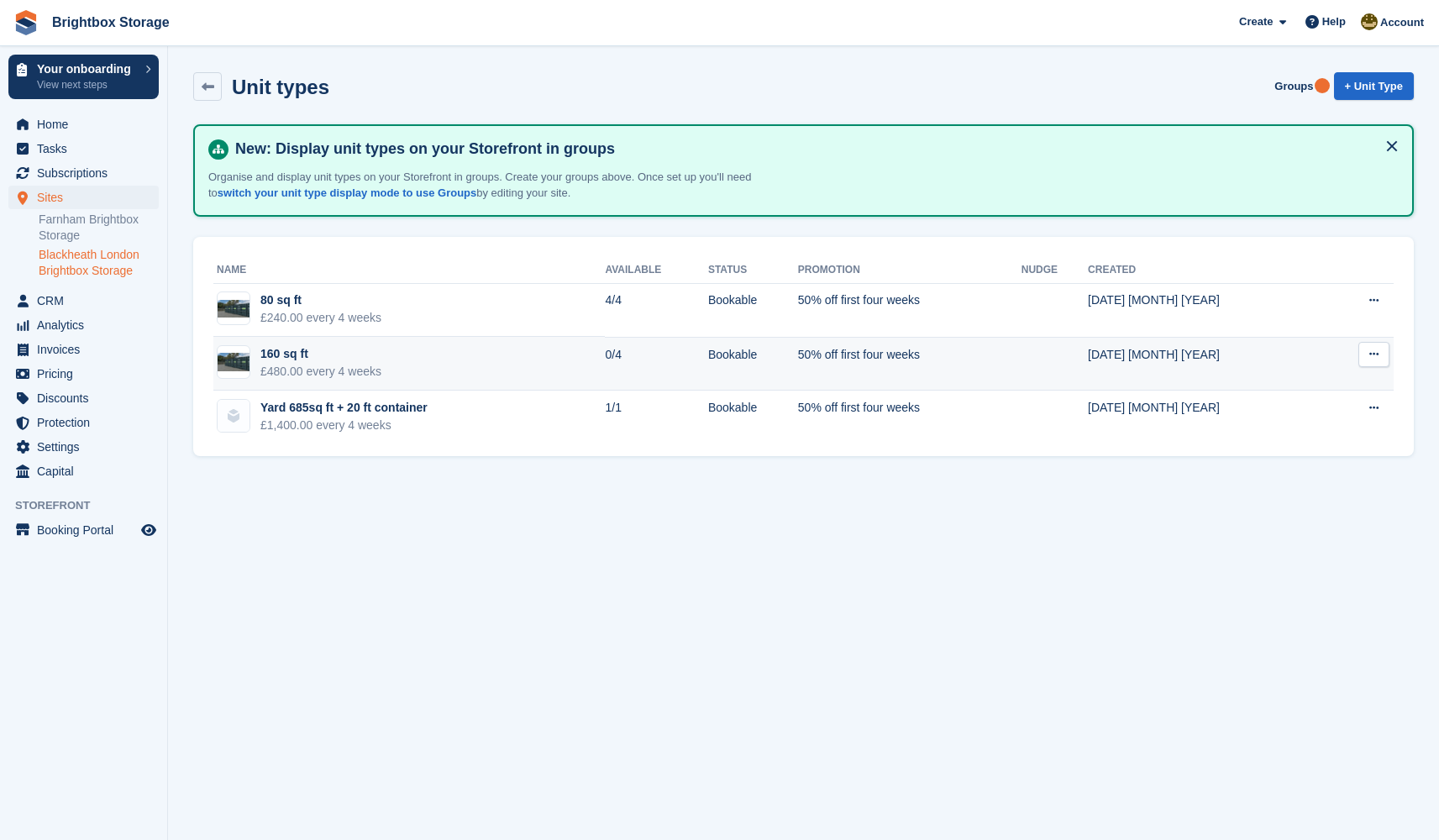 click at bounding box center [1373, 354] 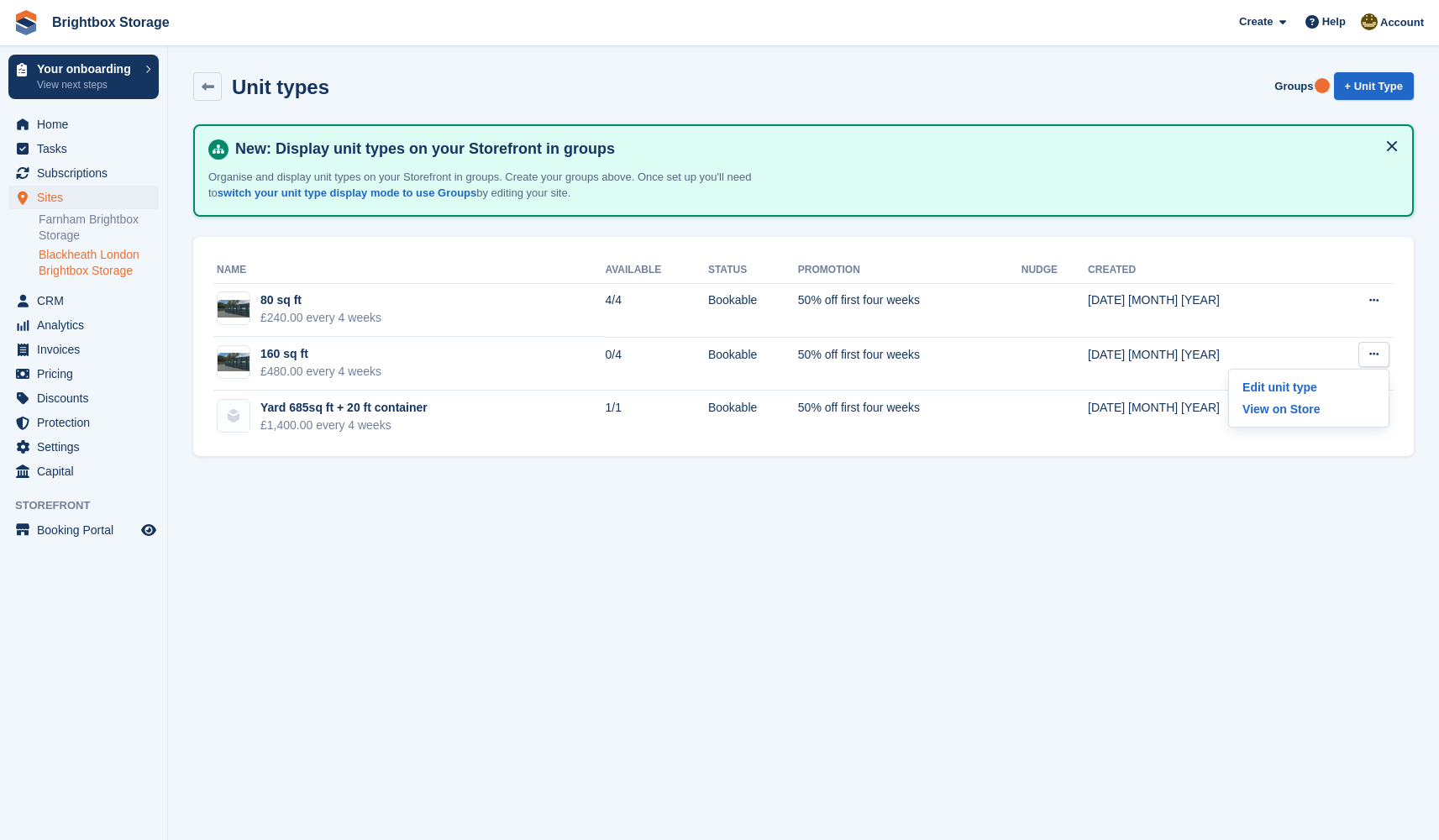 click on "Unit types
Groups
+ Unit Type
New: Display unit types on your Storefront in groups
Organise and display unit types on your Storefront in groups. Create your groups above. Once set up you'll need to  switch your unit type display mode to use Groups  by editing your site.
Name
Available
Status
Promotion
Nudge
Created
80 sq ft
£240.00 every 4 weeks
4/4
Bookable" at bounding box center (803, 420) 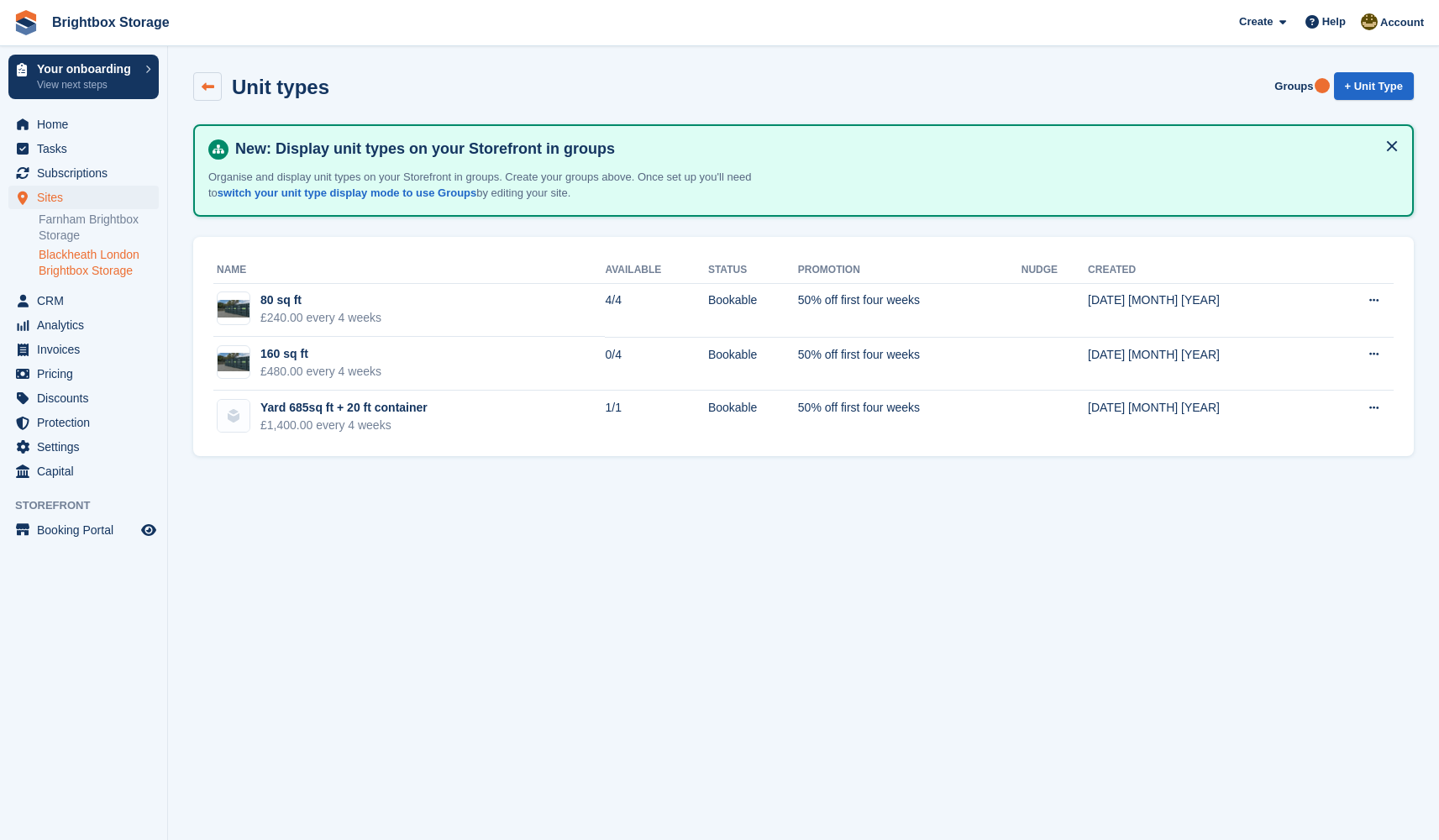 click at bounding box center (207, 87) 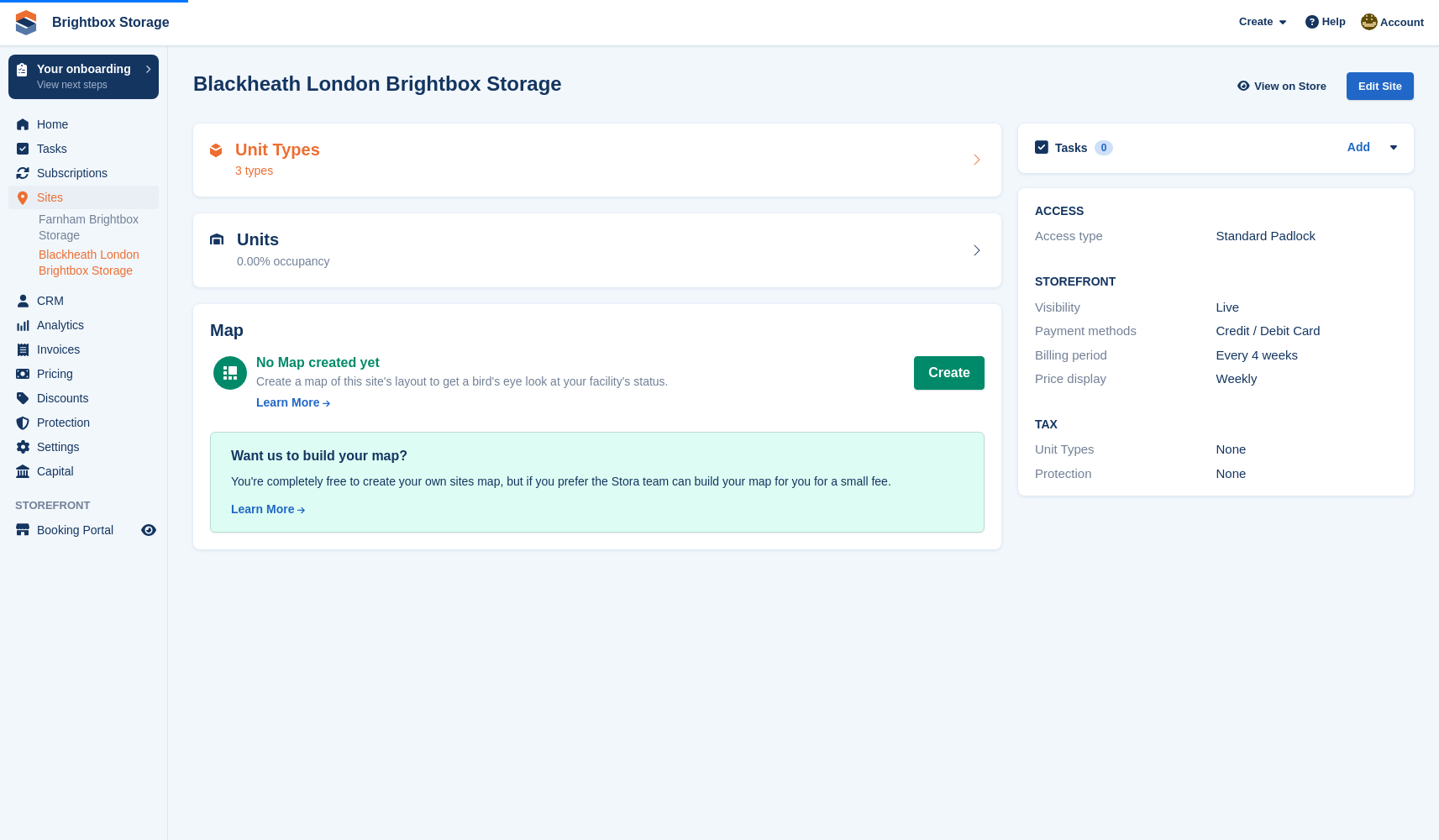 click on "Unit Types
3 types" at bounding box center (597, 160) 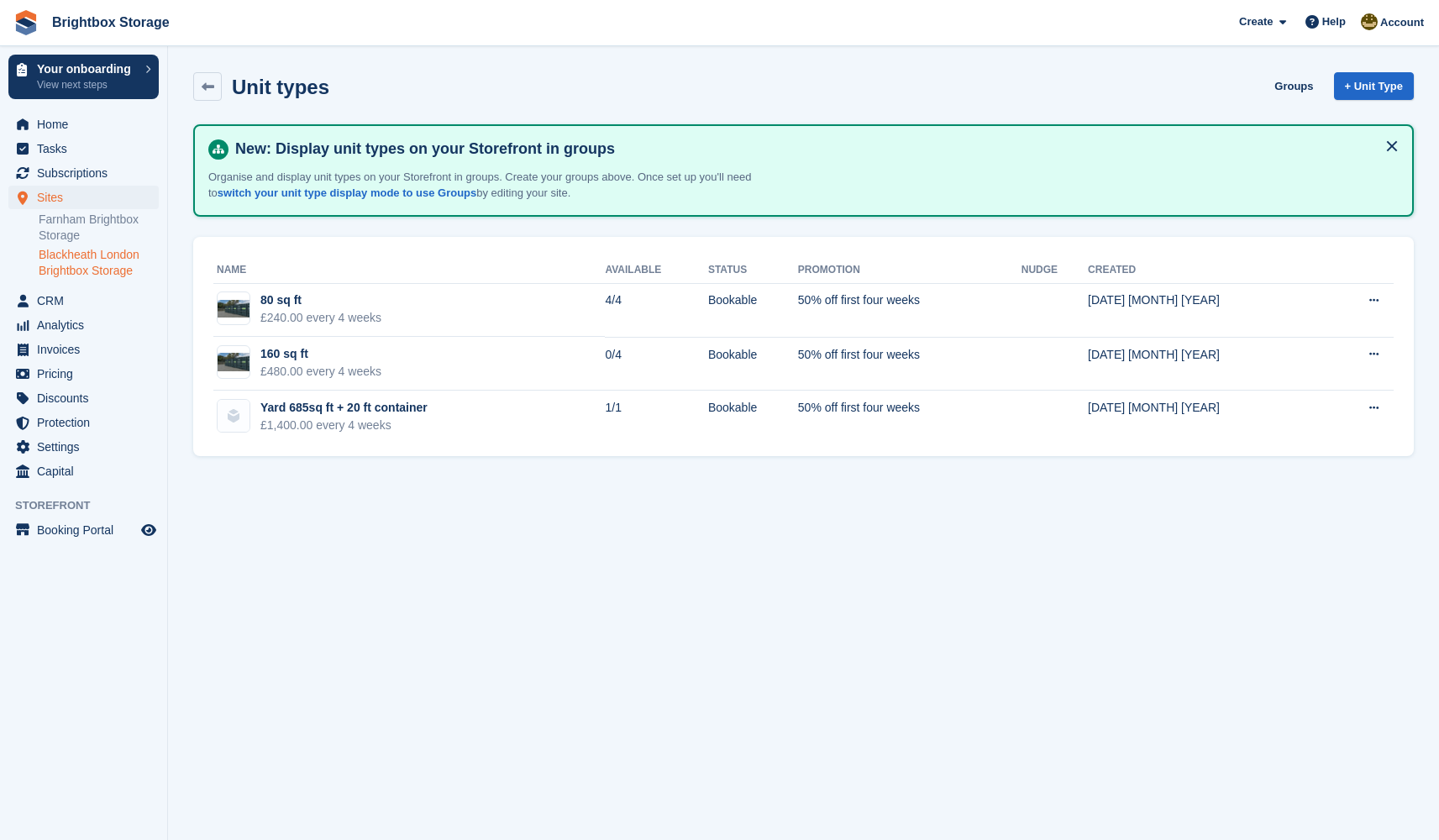 click on "Blackheath London Brightbox Storage" at bounding box center [98, 263] 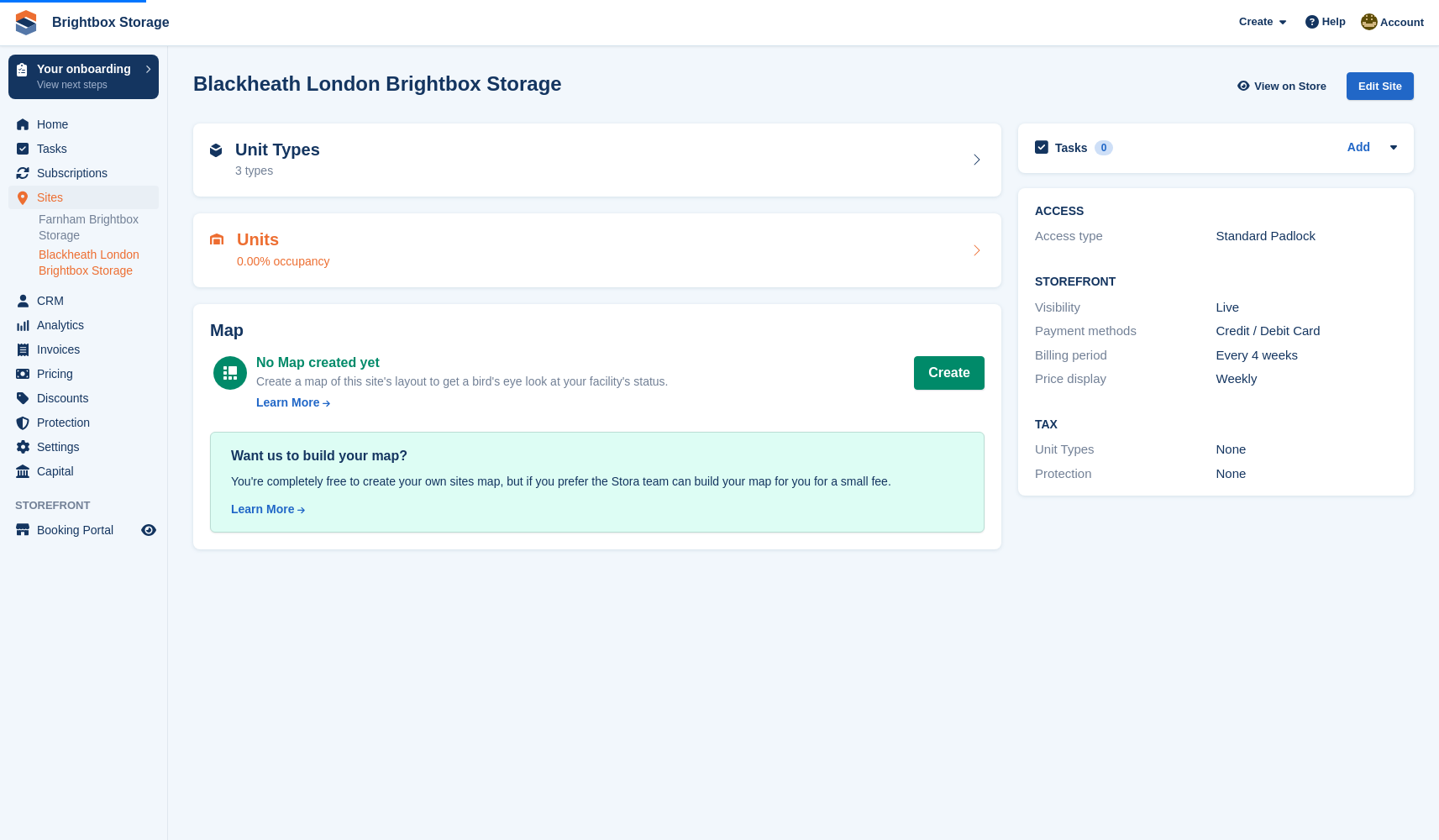 scroll, scrollTop: 0, scrollLeft: 0, axis: both 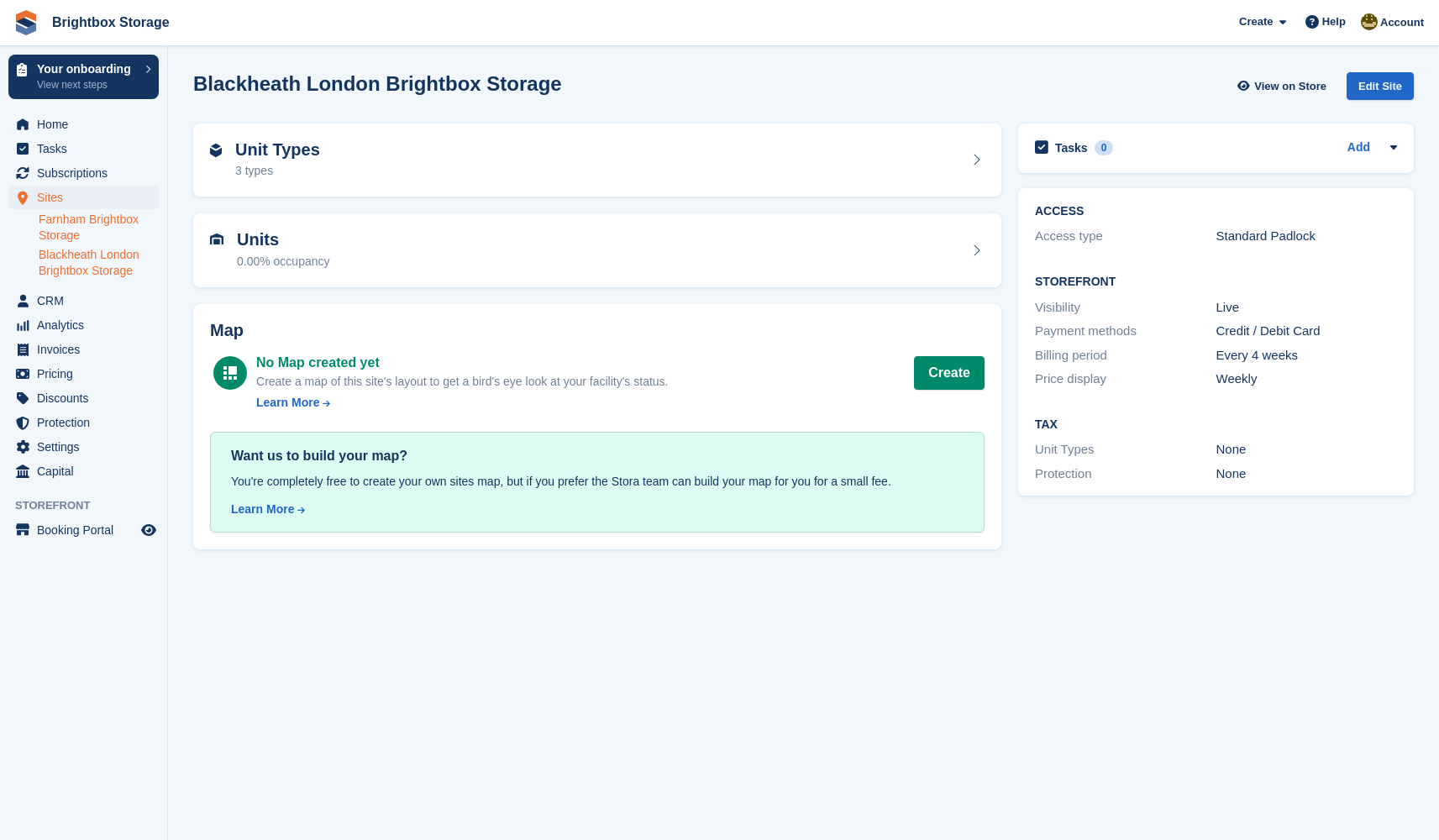 click on "Farnham Brightbox Storage" at bounding box center (98, 228) 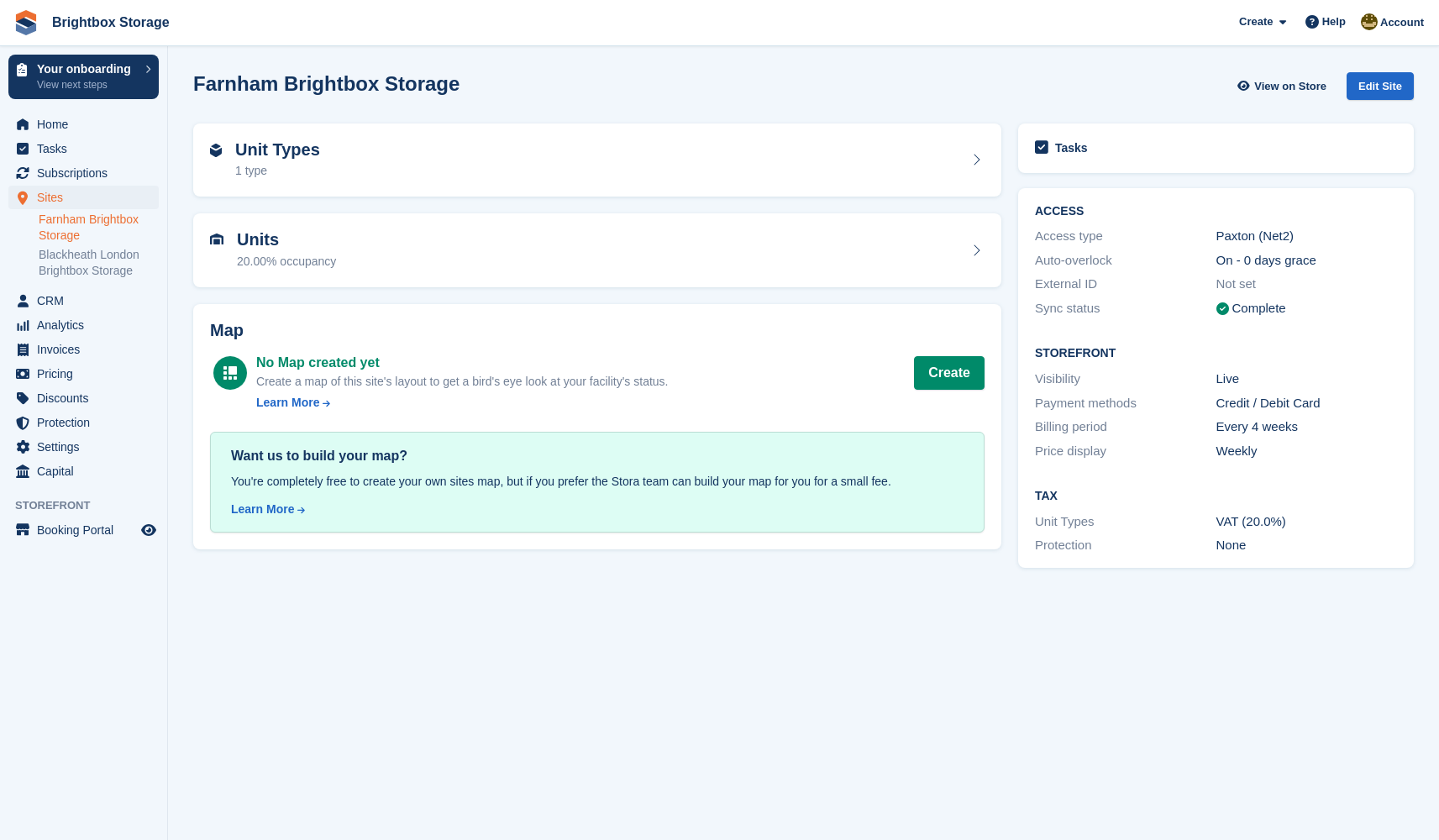 click on "Blackheath London Brightbox Storage" at bounding box center [98, 263] 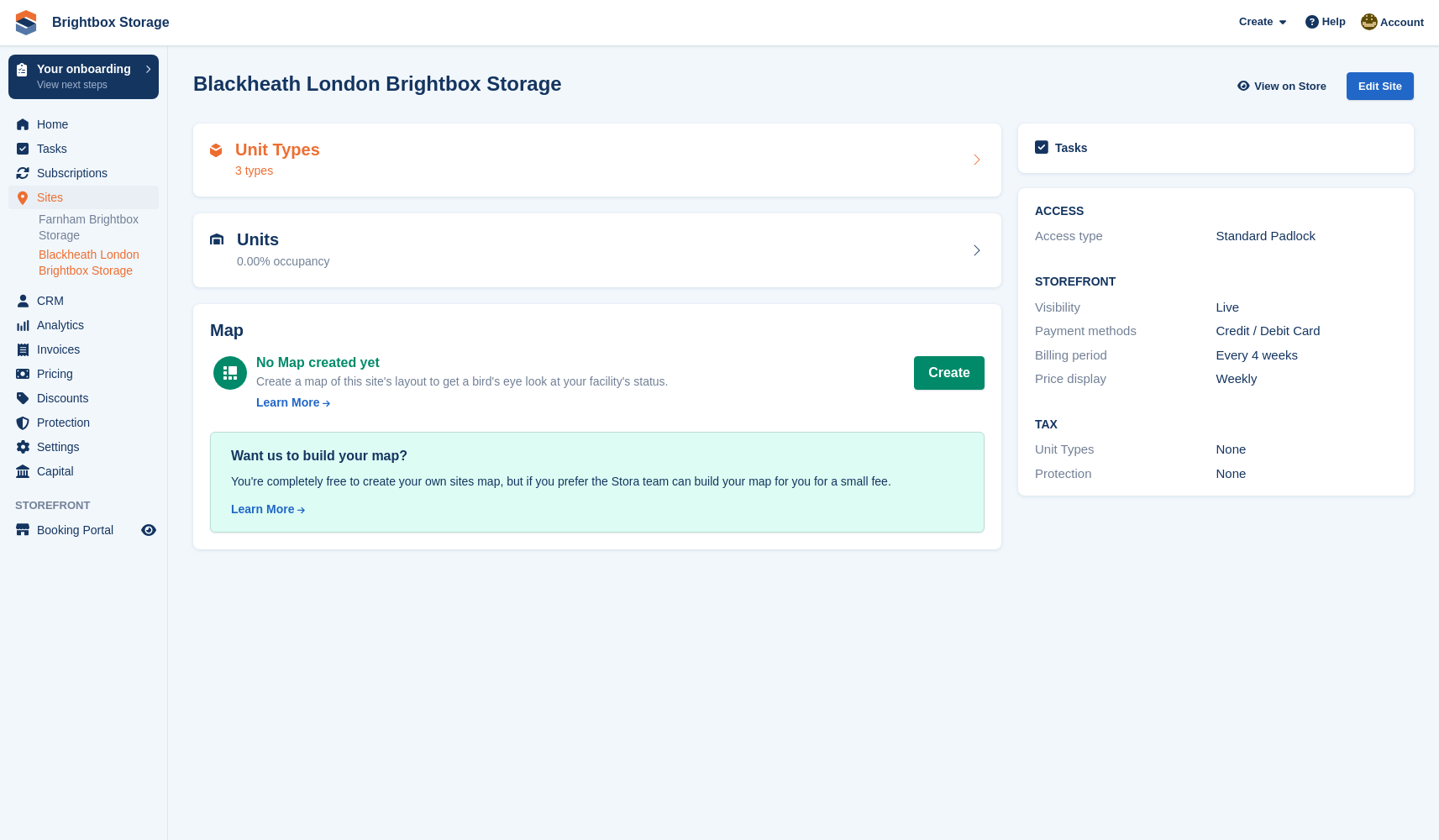 click on "3 types" at bounding box center (277, 171) 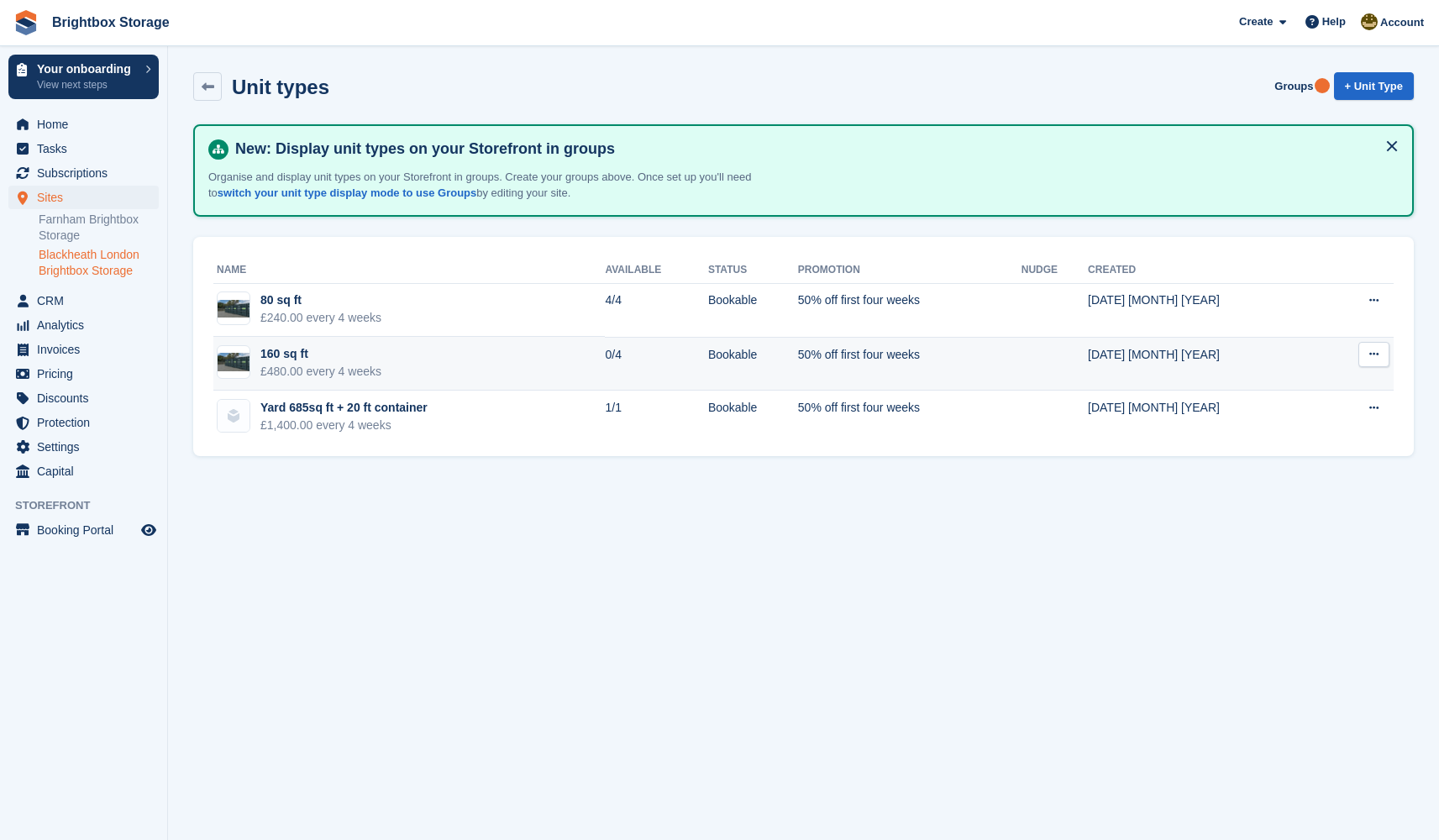 click at bounding box center (1373, 354) 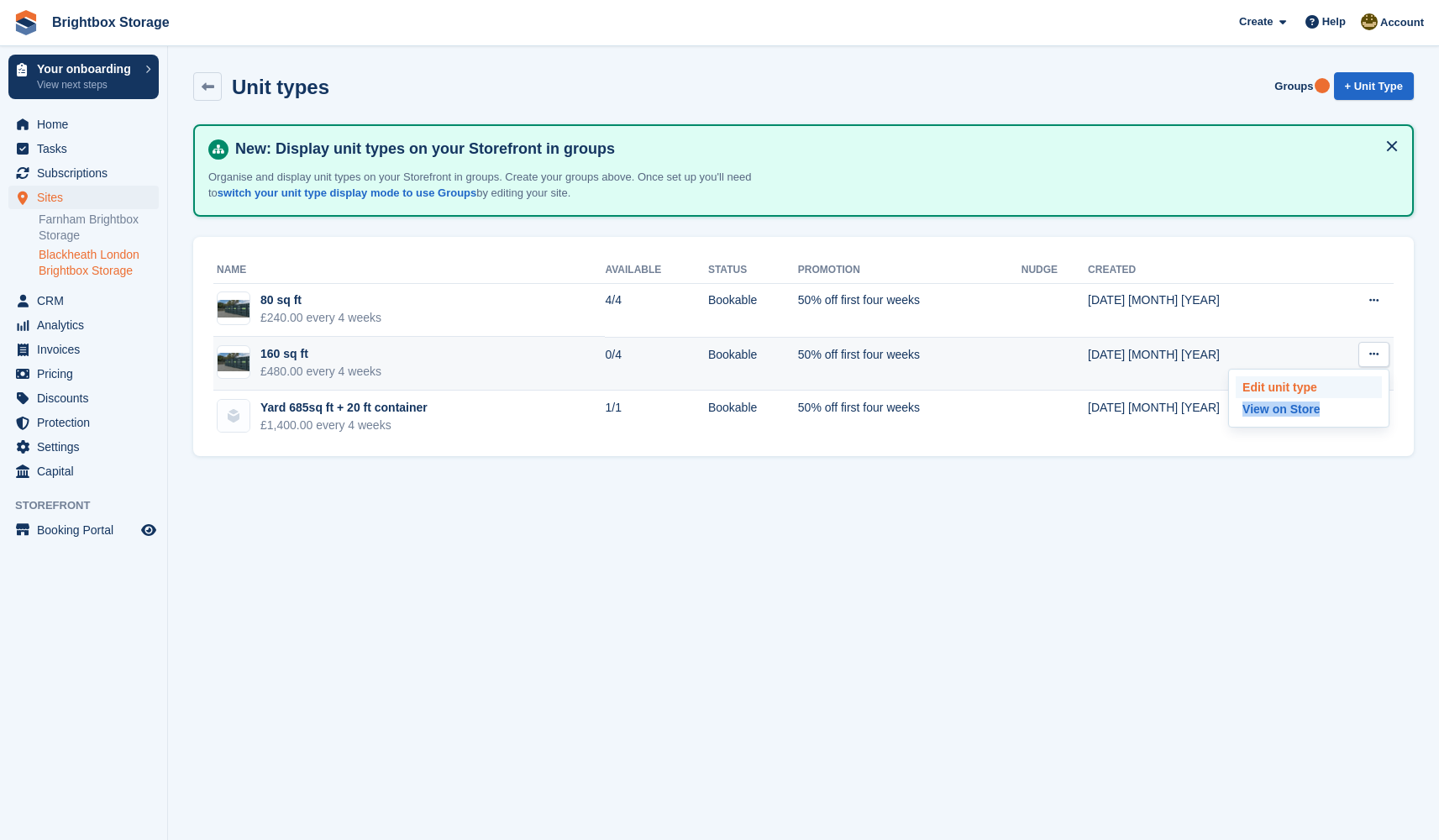 click on "Edit unit type" at bounding box center (1309, 387) 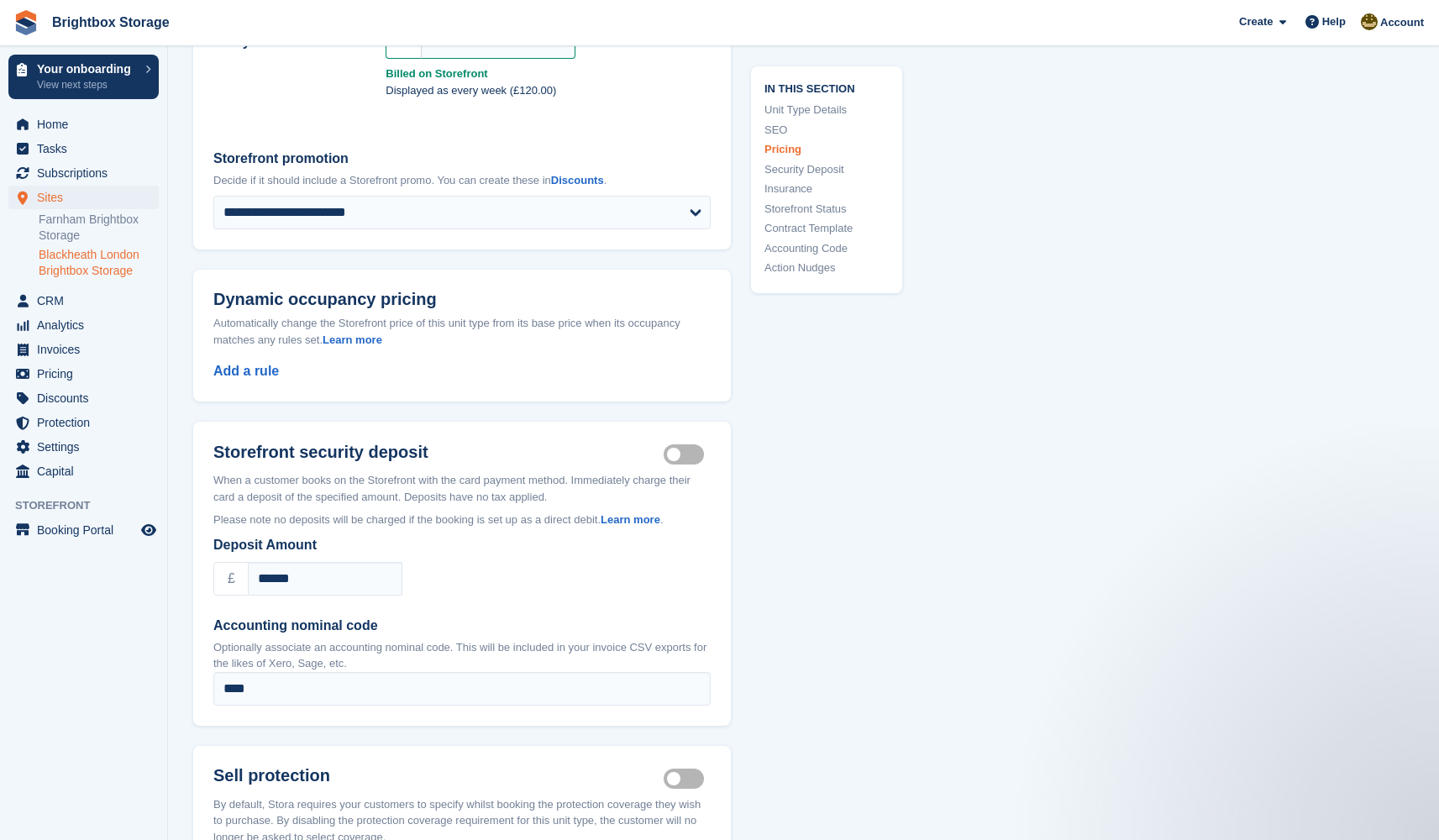 scroll, scrollTop: 1862, scrollLeft: 0, axis: vertical 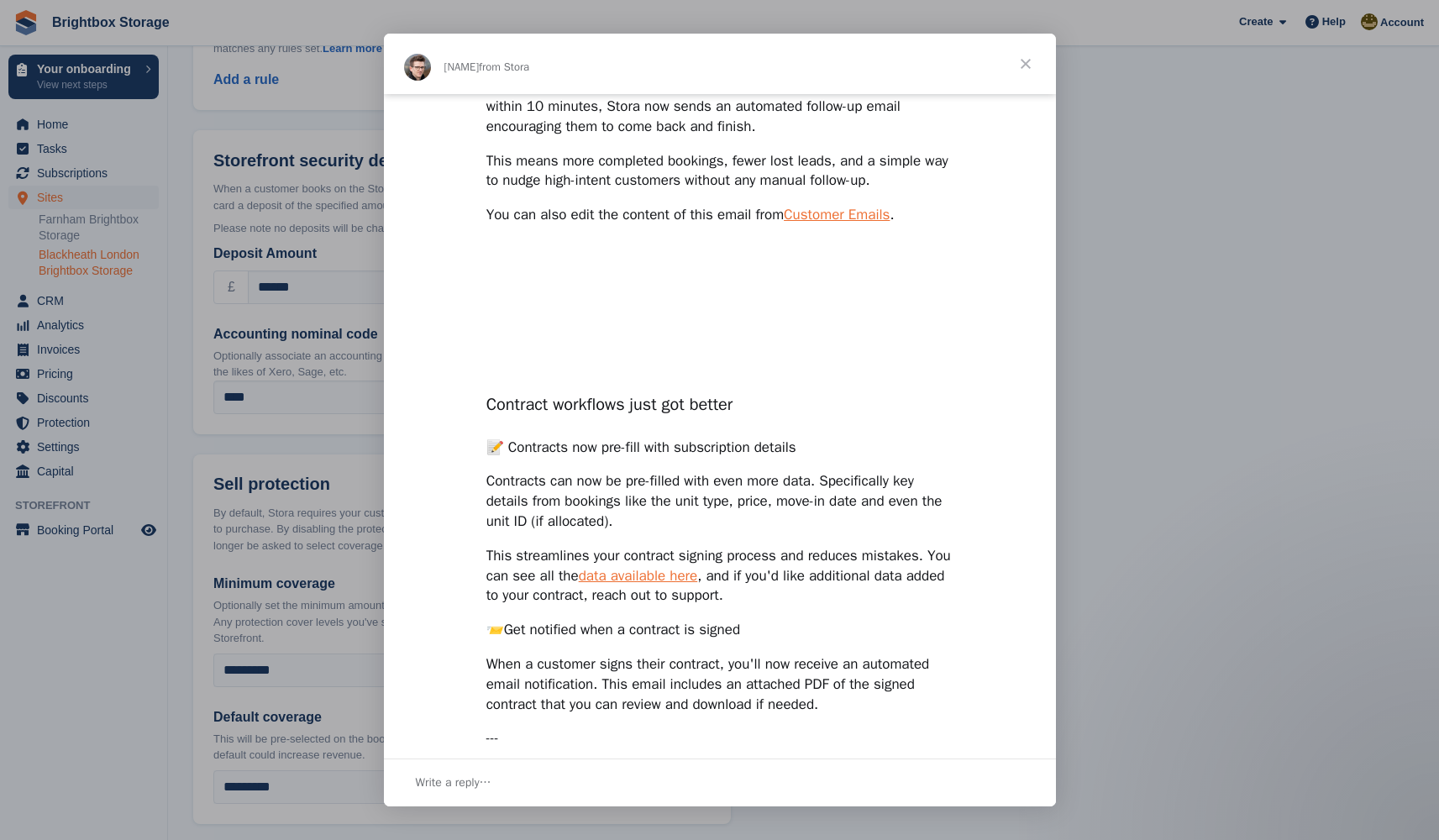 click at bounding box center (1026, 64) 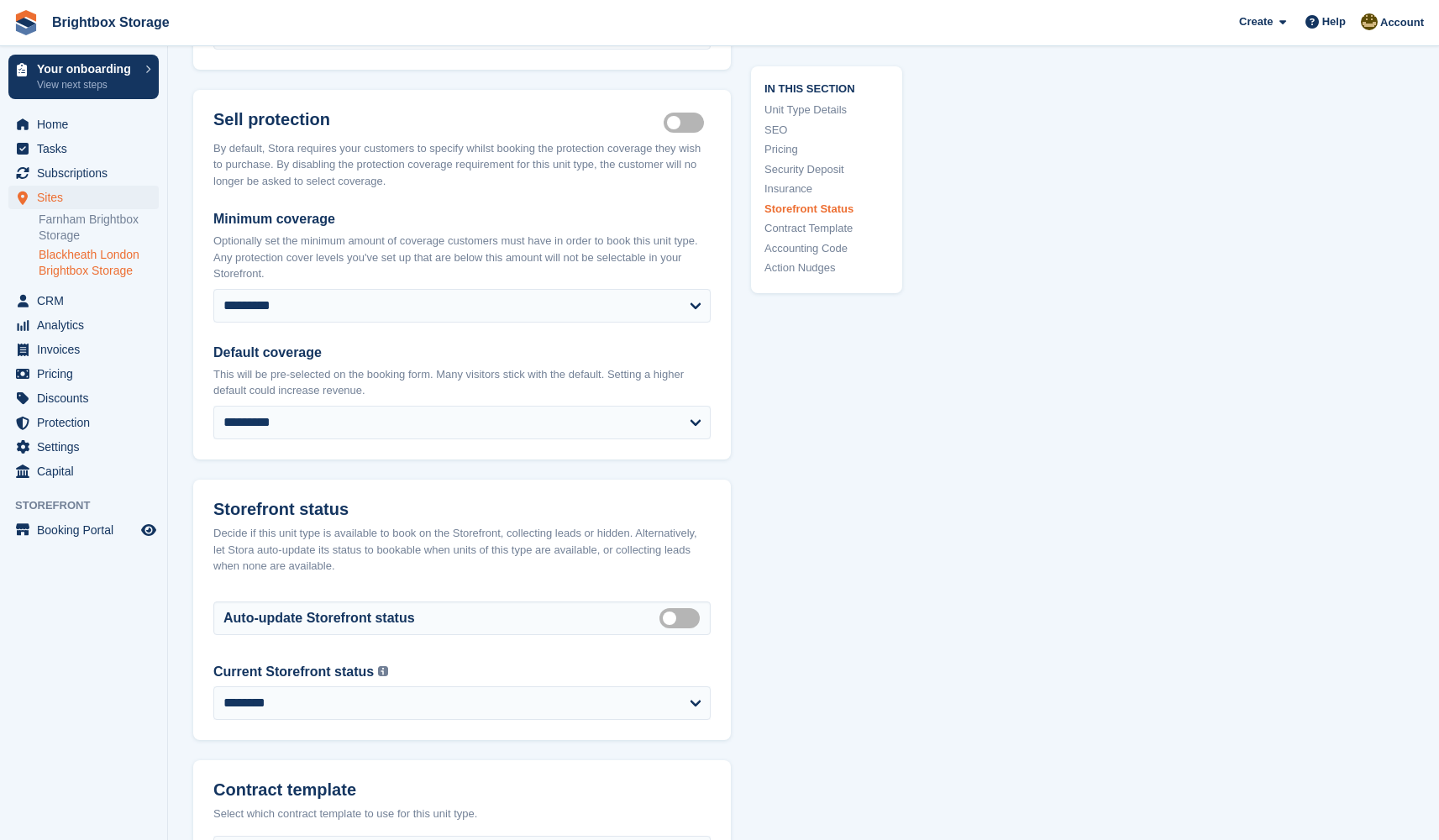 scroll, scrollTop: 2837, scrollLeft: 0, axis: vertical 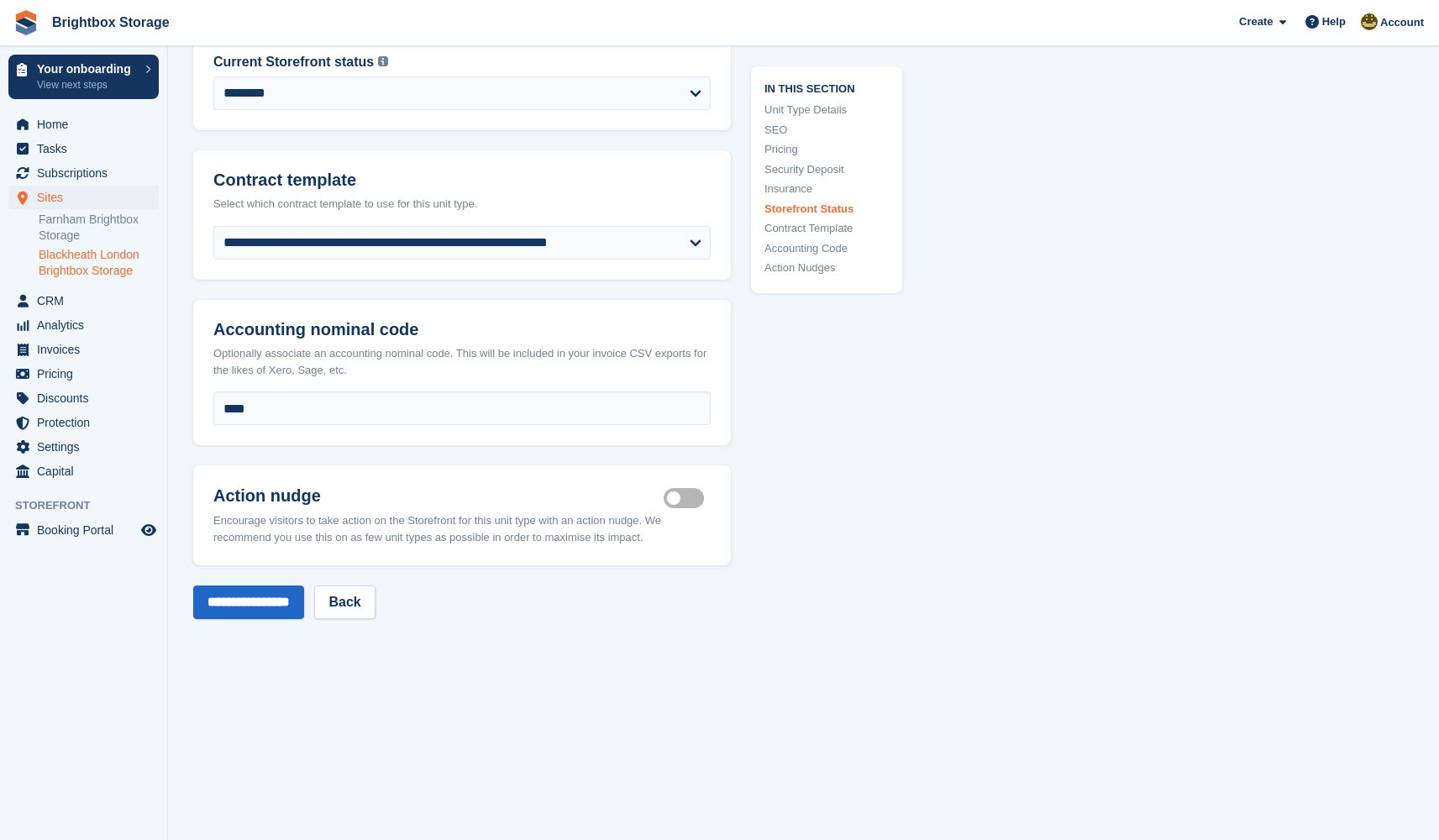 click on "Is active" at bounding box center [687, 498] 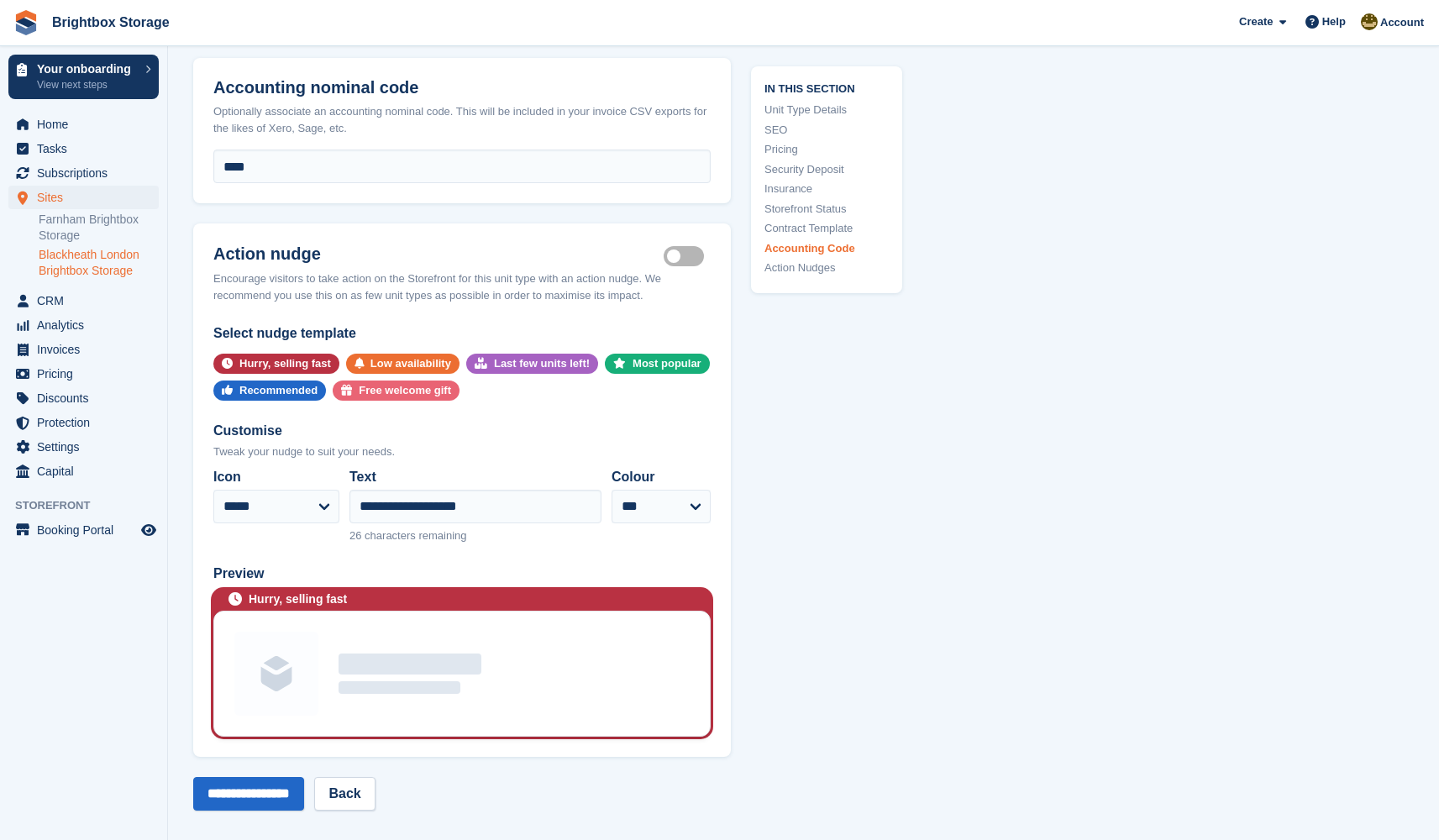 scroll, scrollTop: 3112, scrollLeft: 0, axis: vertical 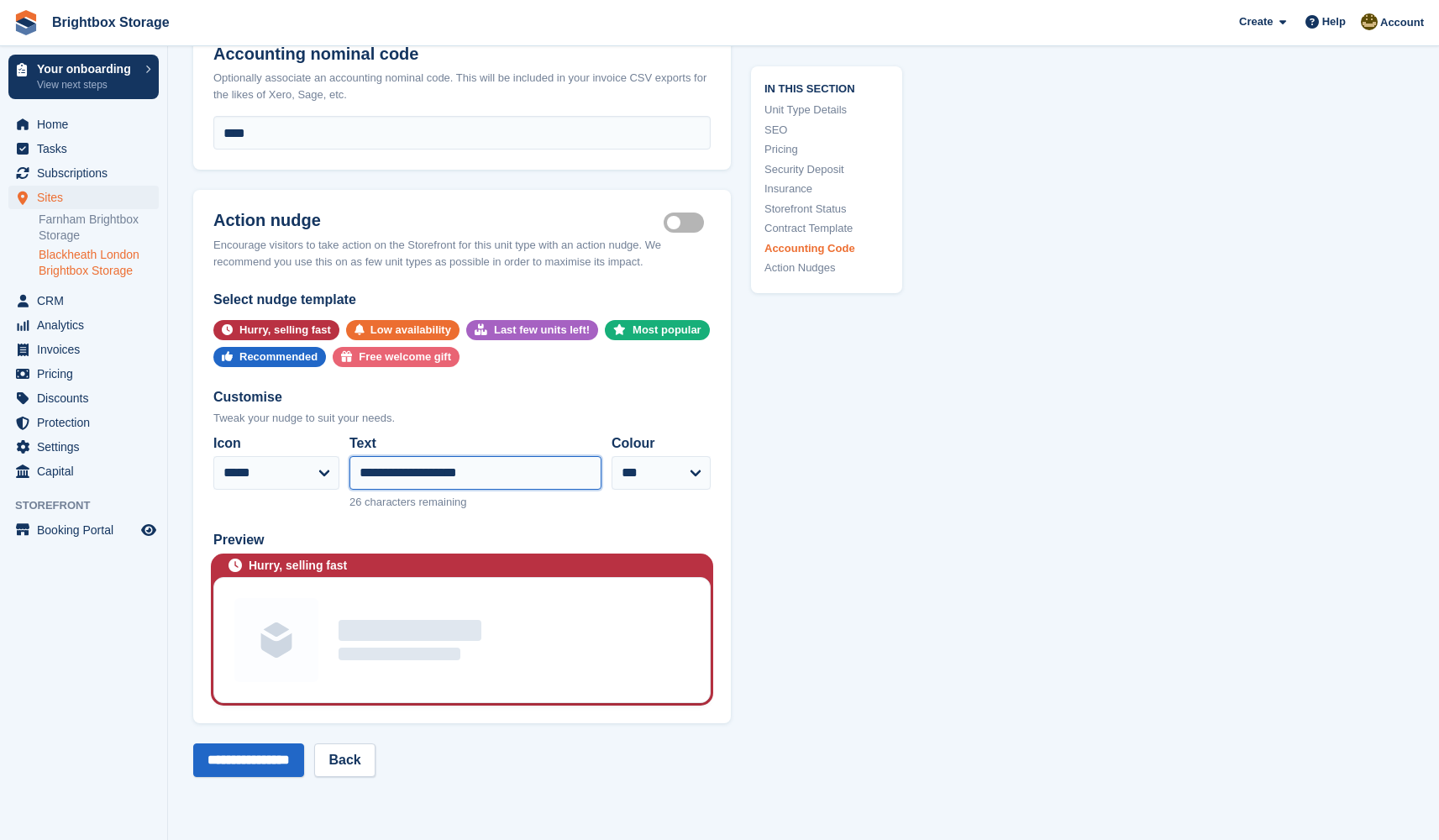 click on "**********" at bounding box center (475, 473) 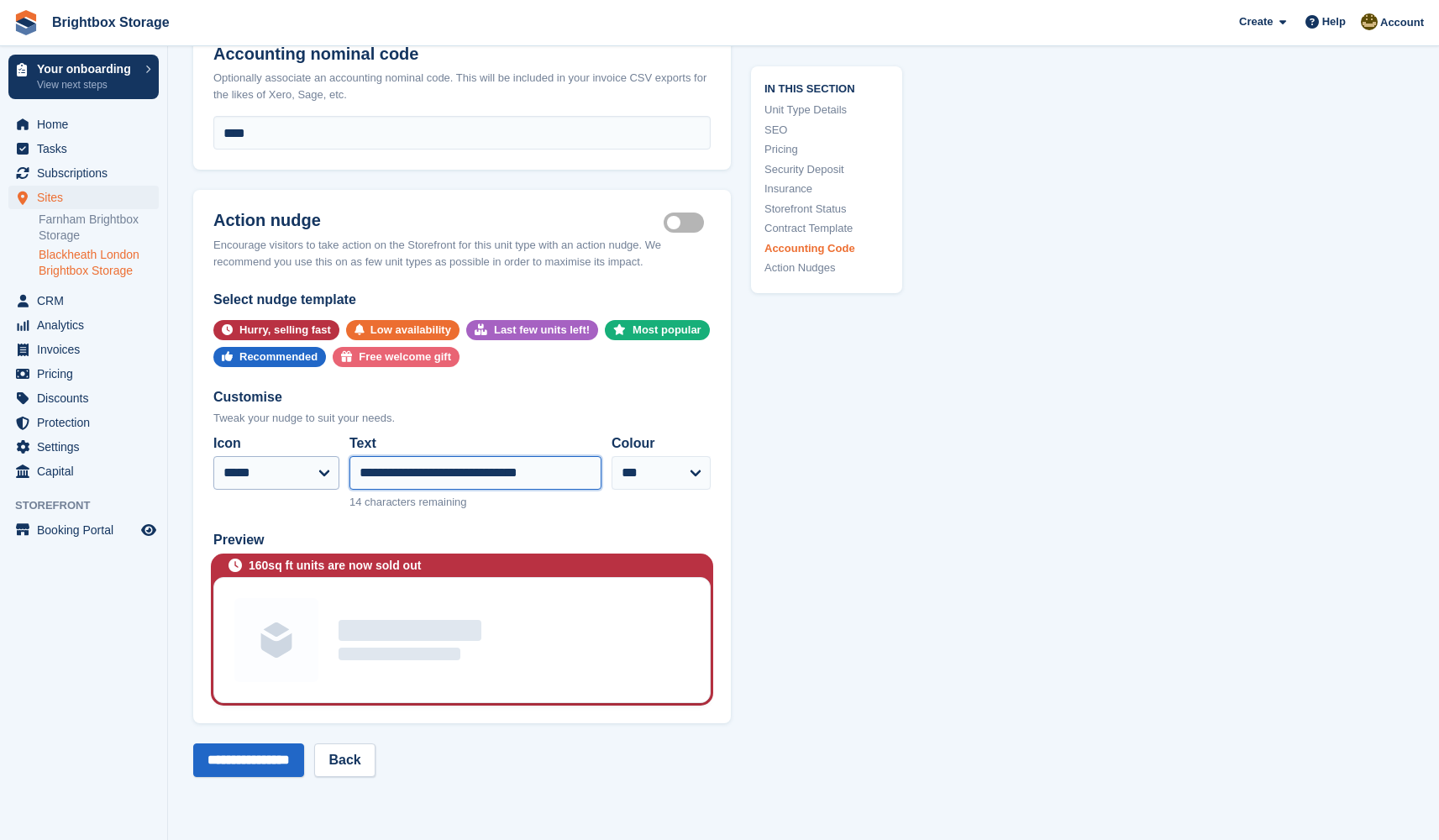 type on "**********" 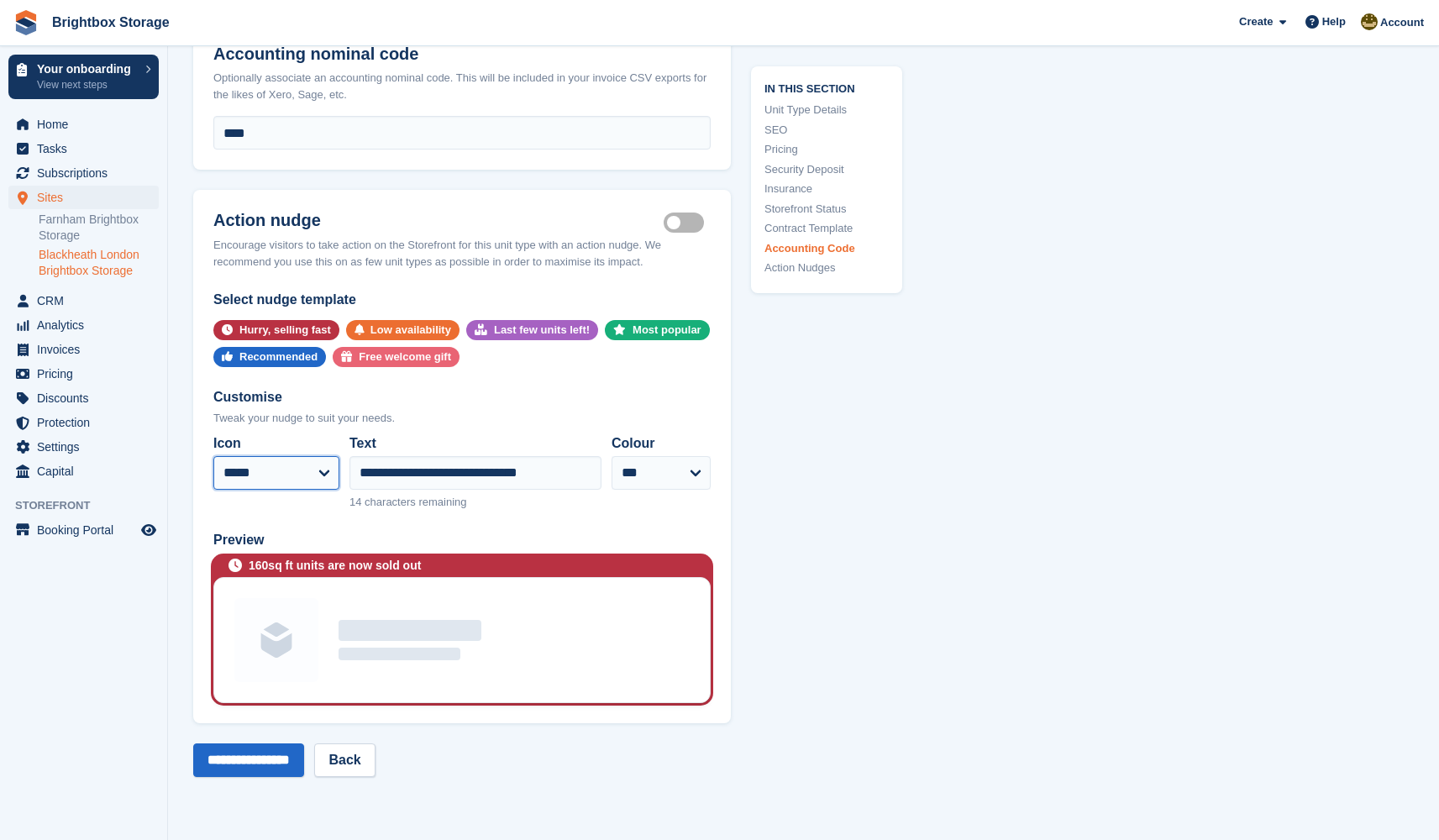select on "****" 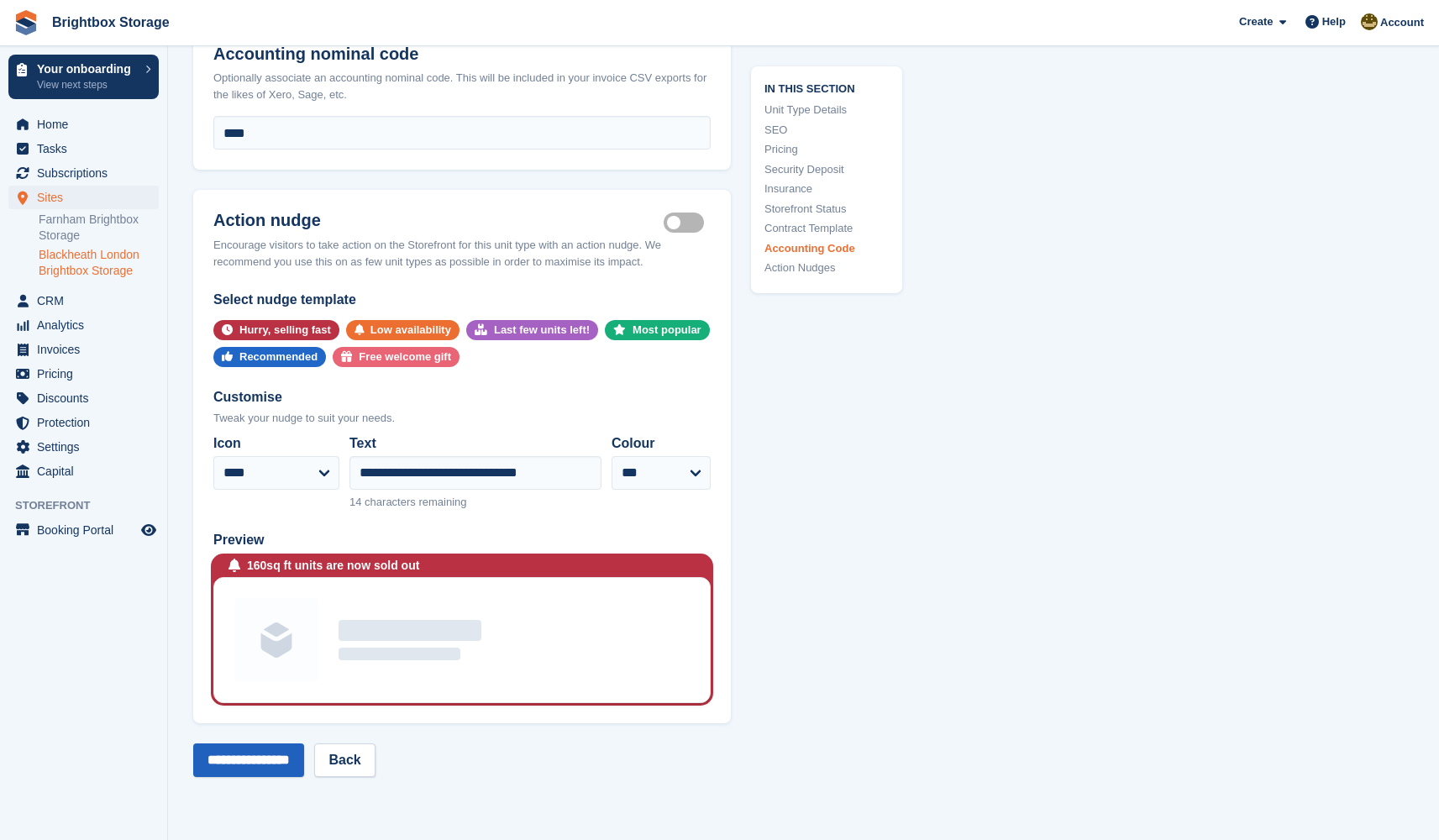 click on "**********" at bounding box center (249, 760) 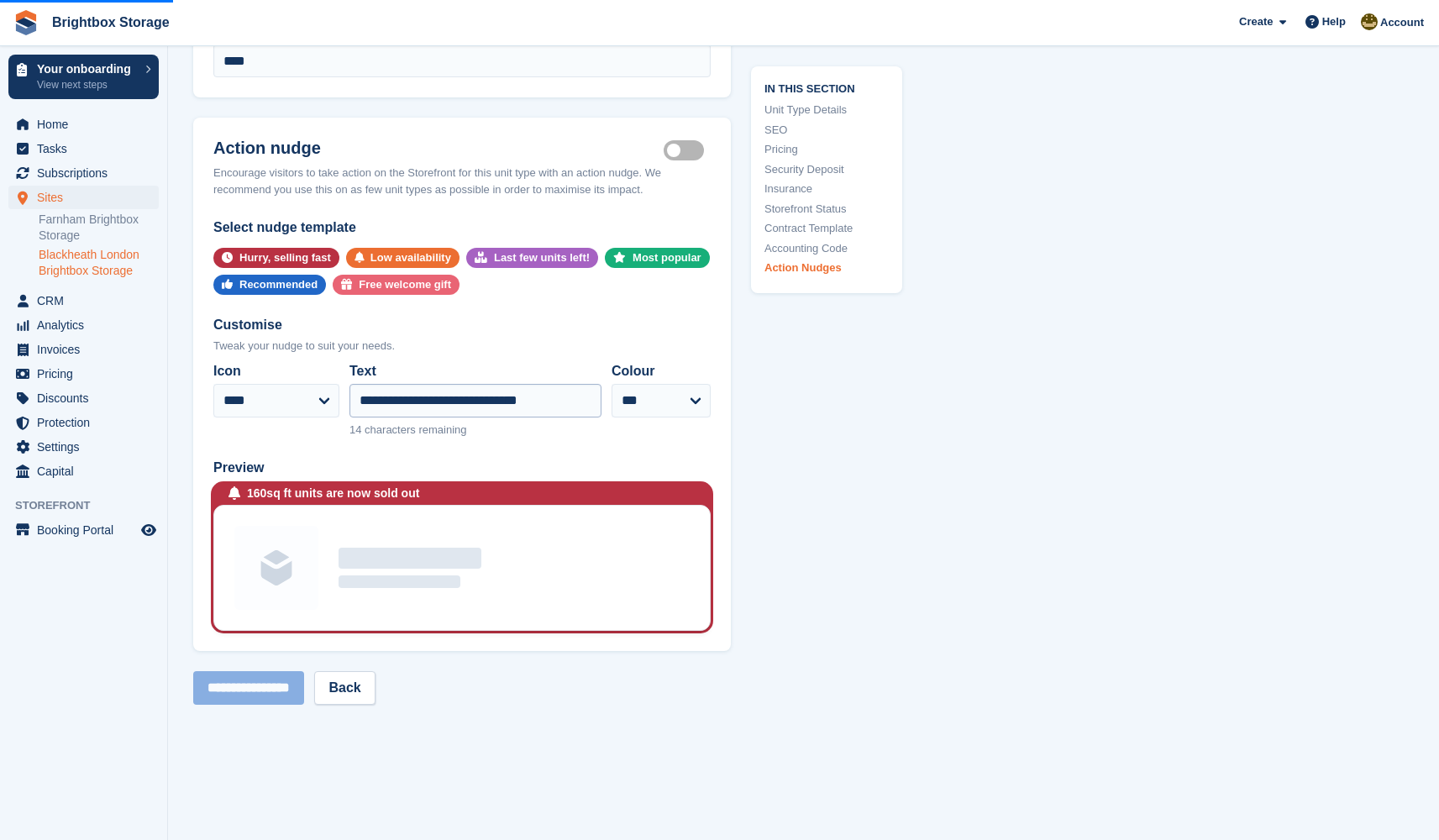 scroll, scrollTop: 3188, scrollLeft: 0, axis: vertical 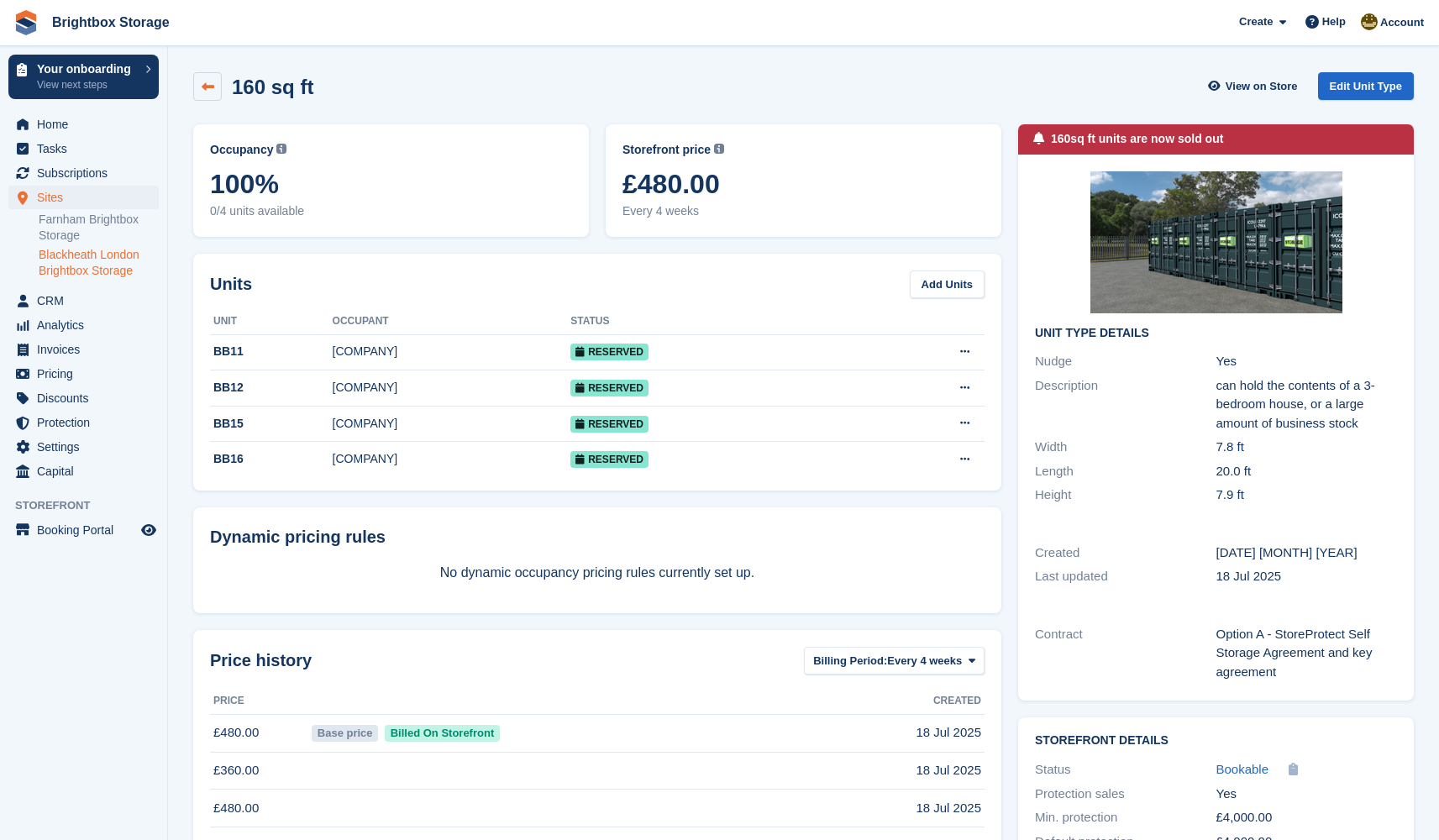 click at bounding box center (207, 87) 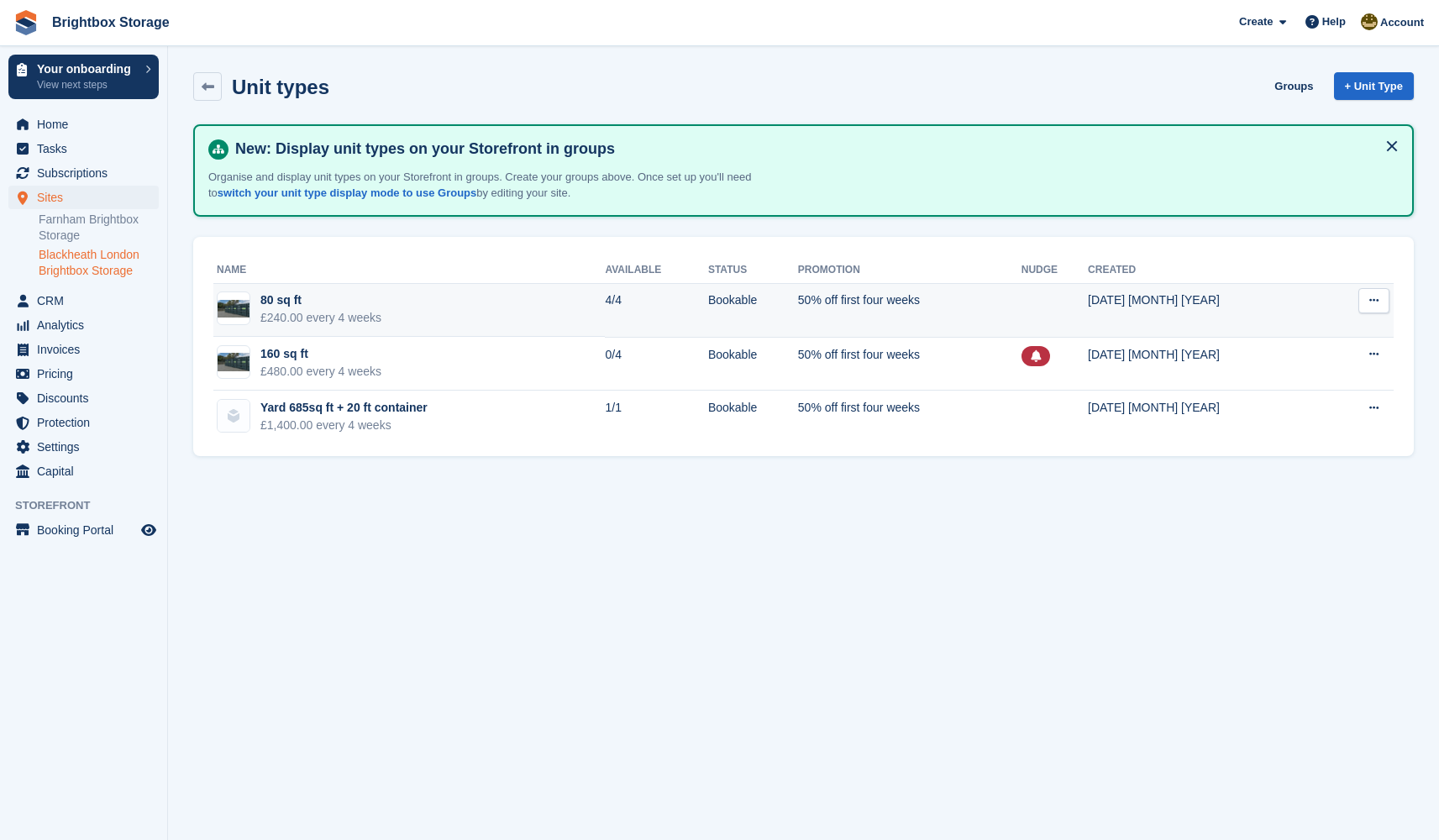 click at bounding box center (1373, 301) 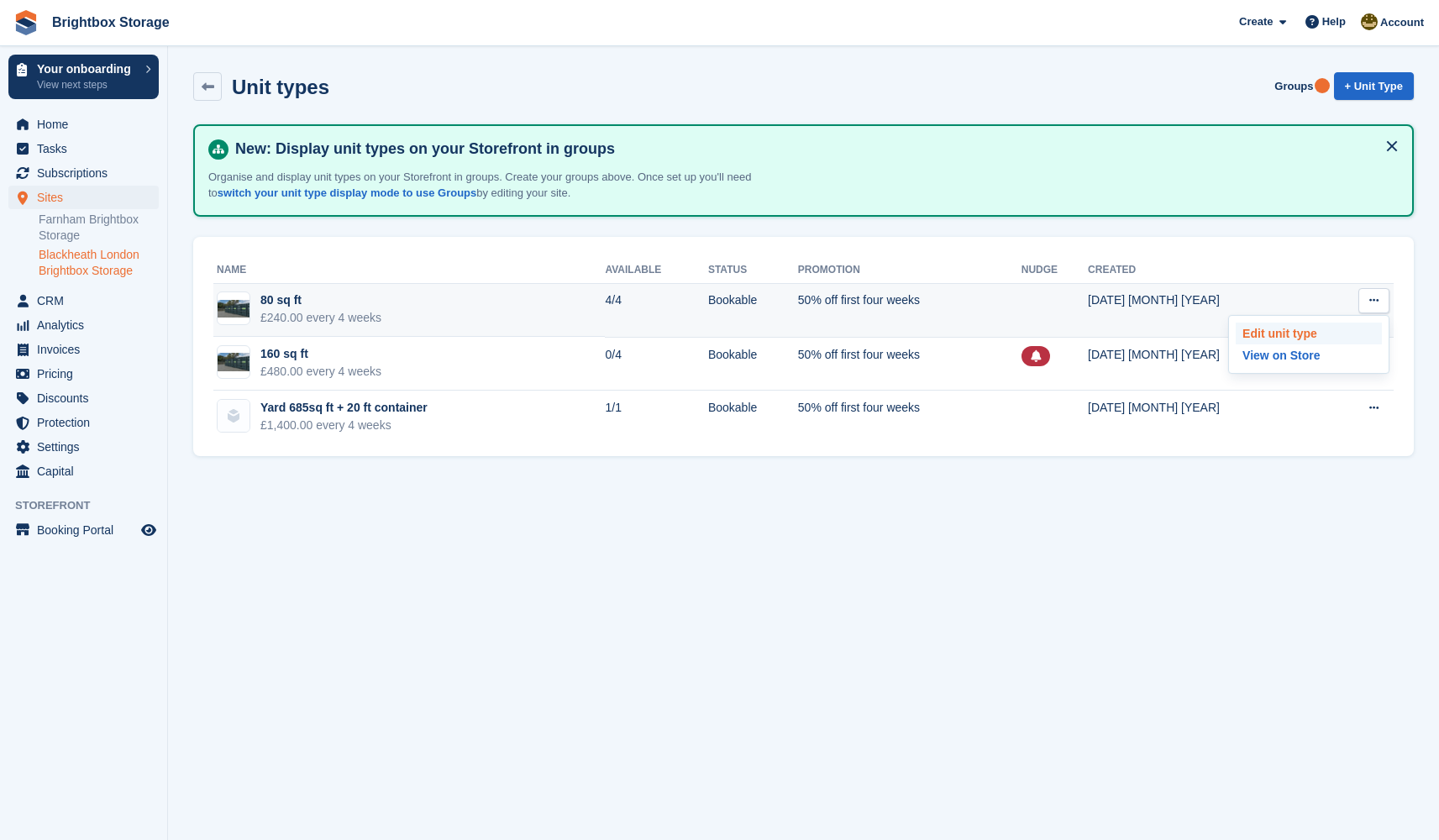 click on "Edit unit type" at bounding box center (1309, 333) 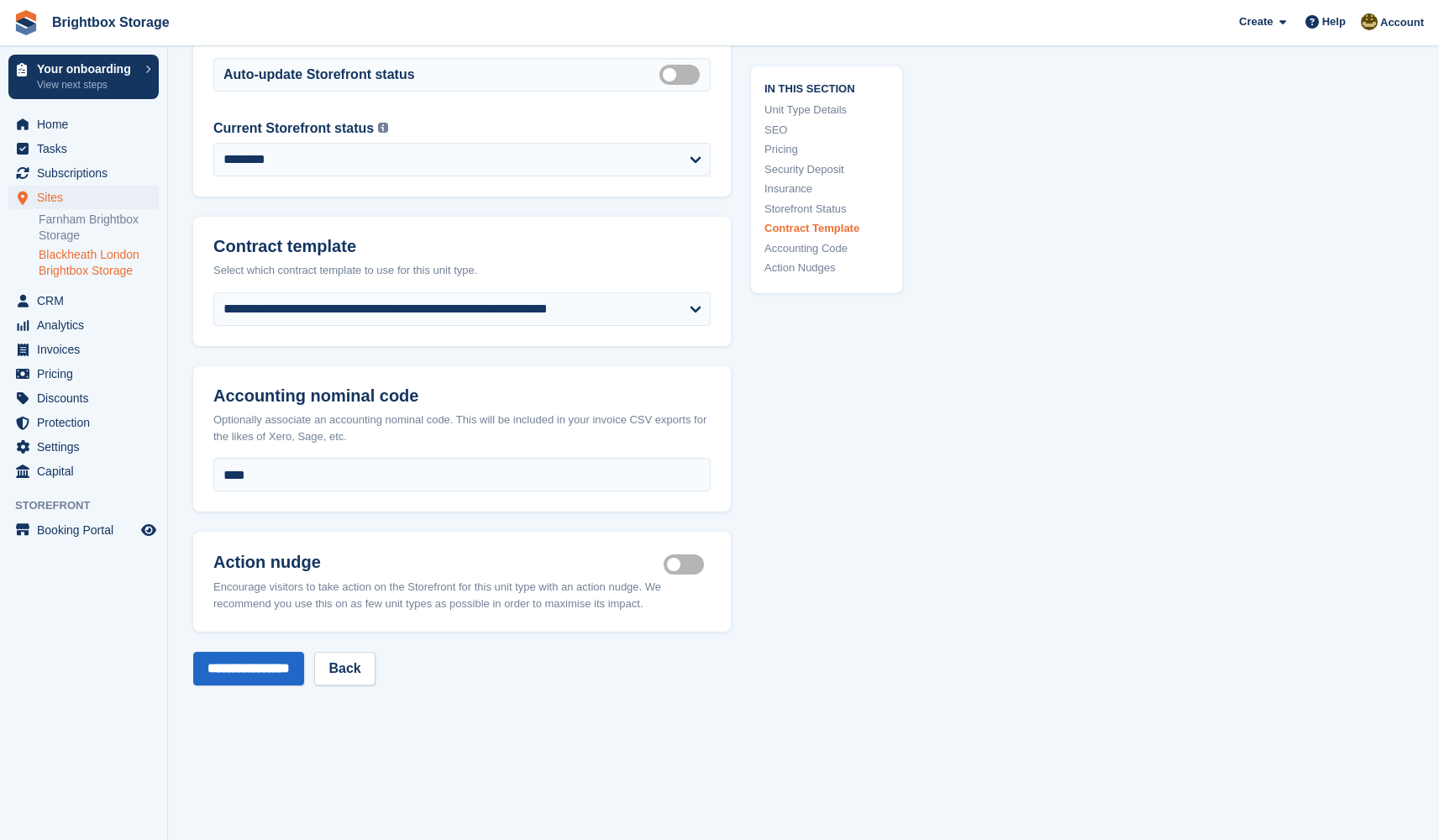 scroll, scrollTop: 2767, scrollLeft: 0, axis: vertical 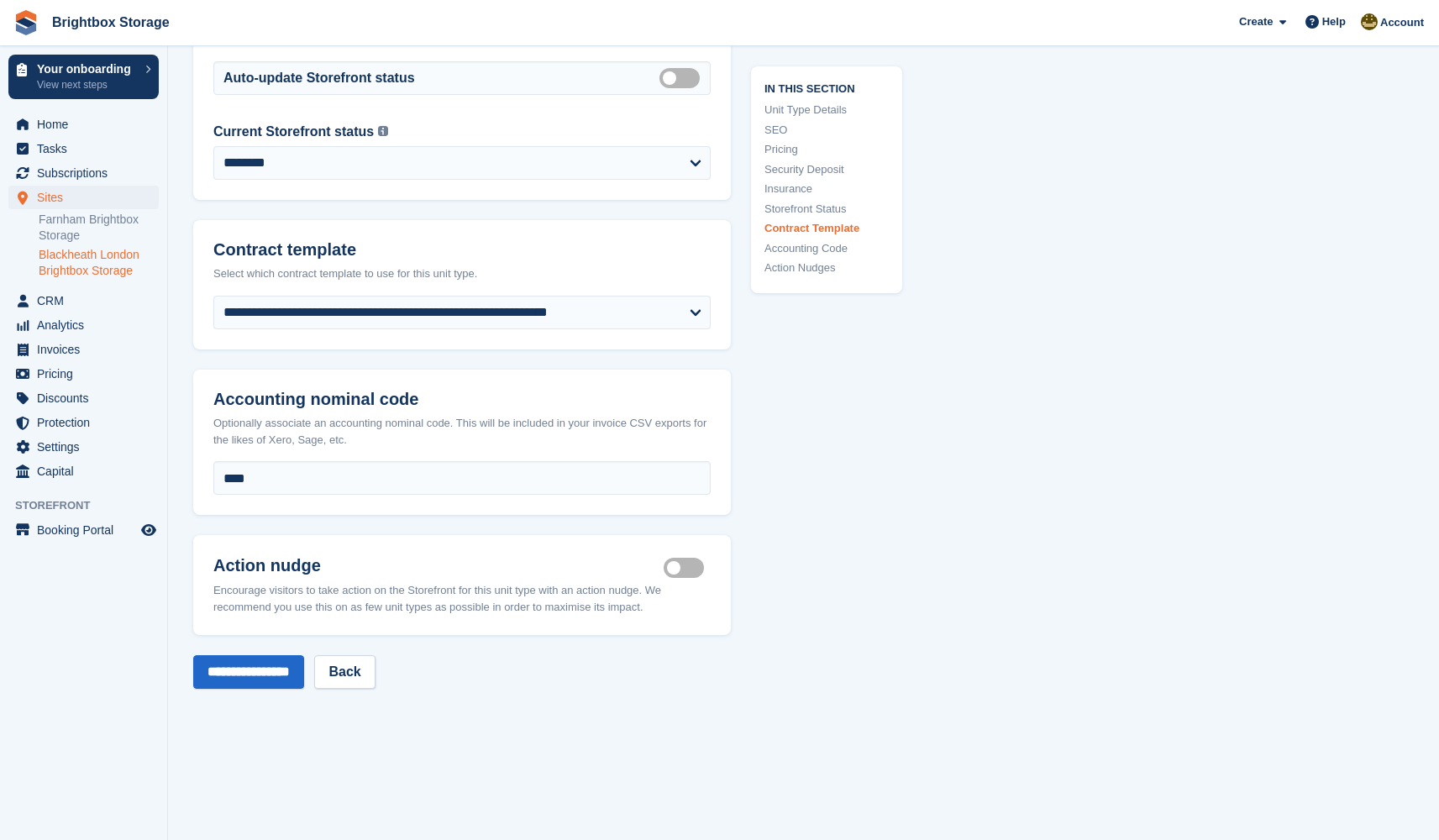 click on "Is active" at bounding box center (687, 568) 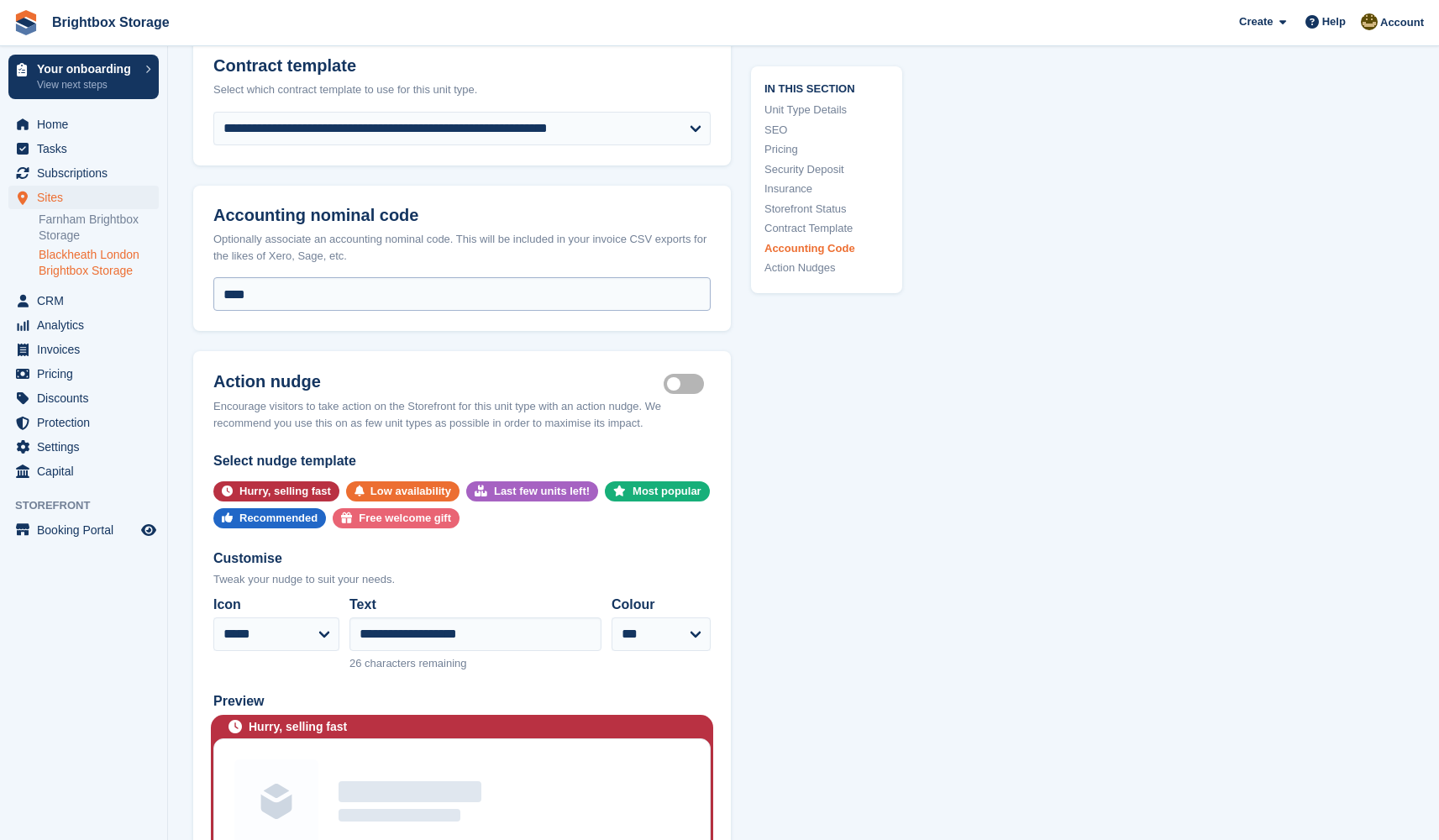 scroll, scrollTop: 3104, scrollLeft: 0, axis: vertical 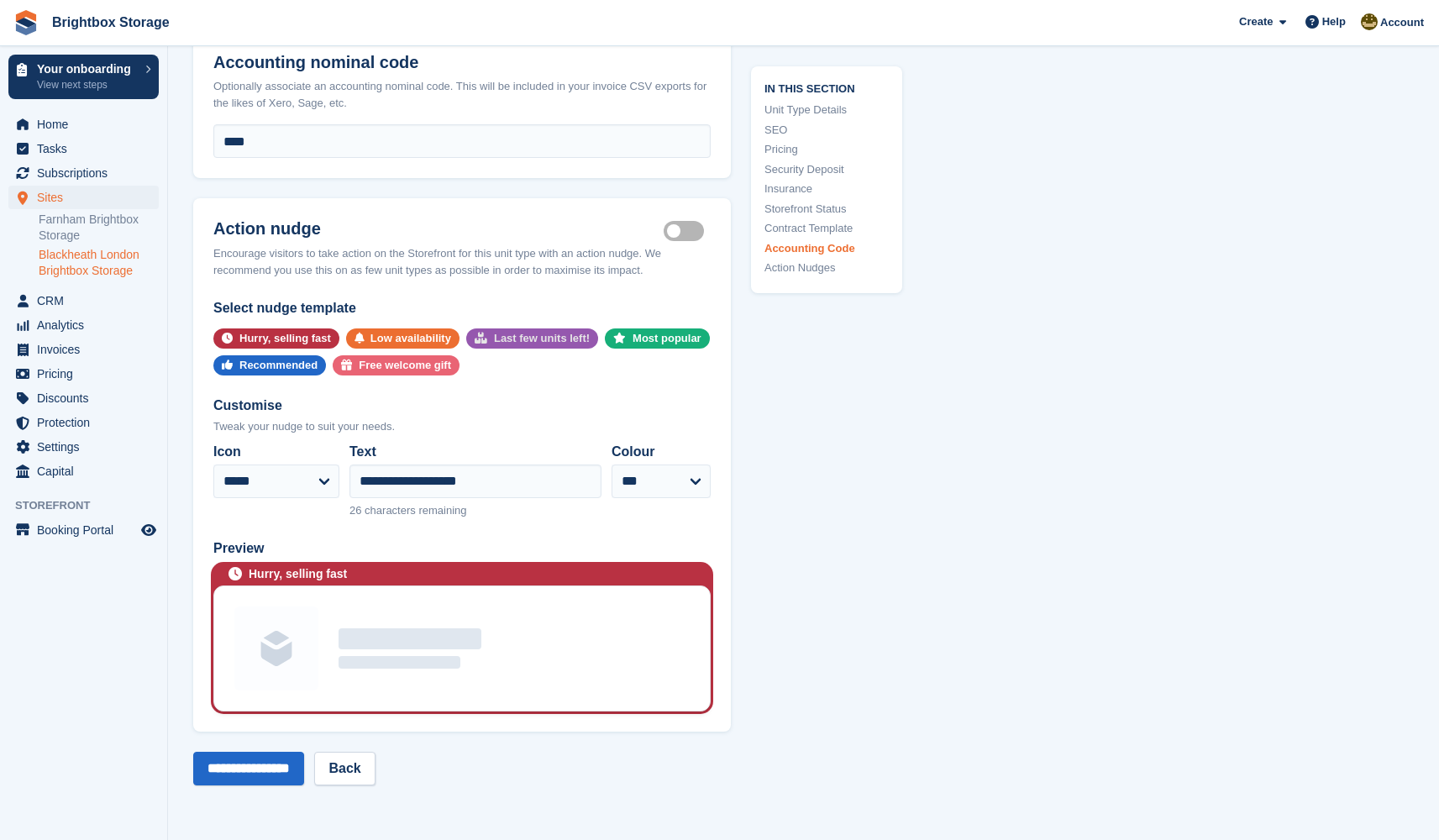 click at bounding box center (481, 338) 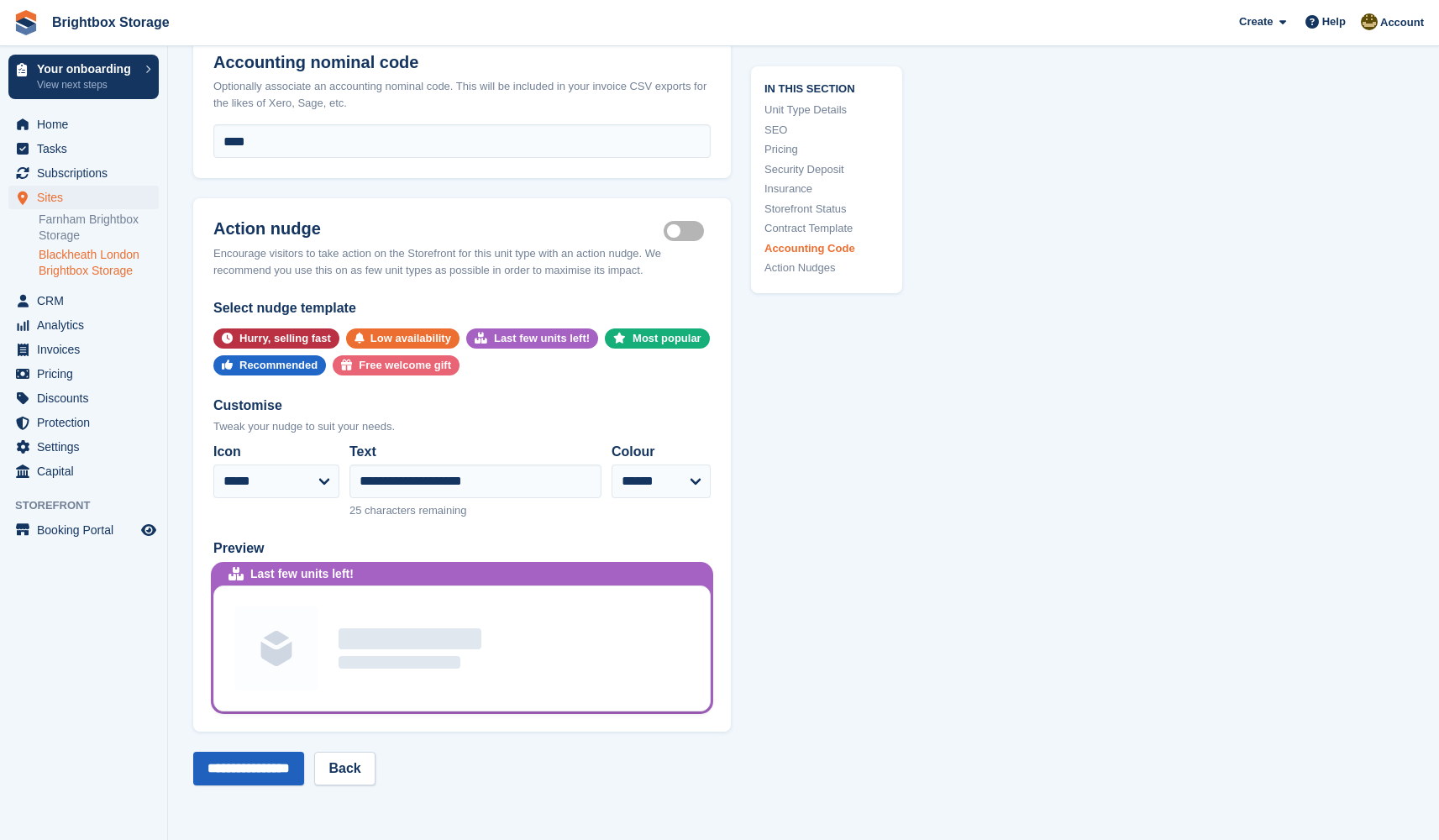 click on "**********" at bounding box center (249, 769) 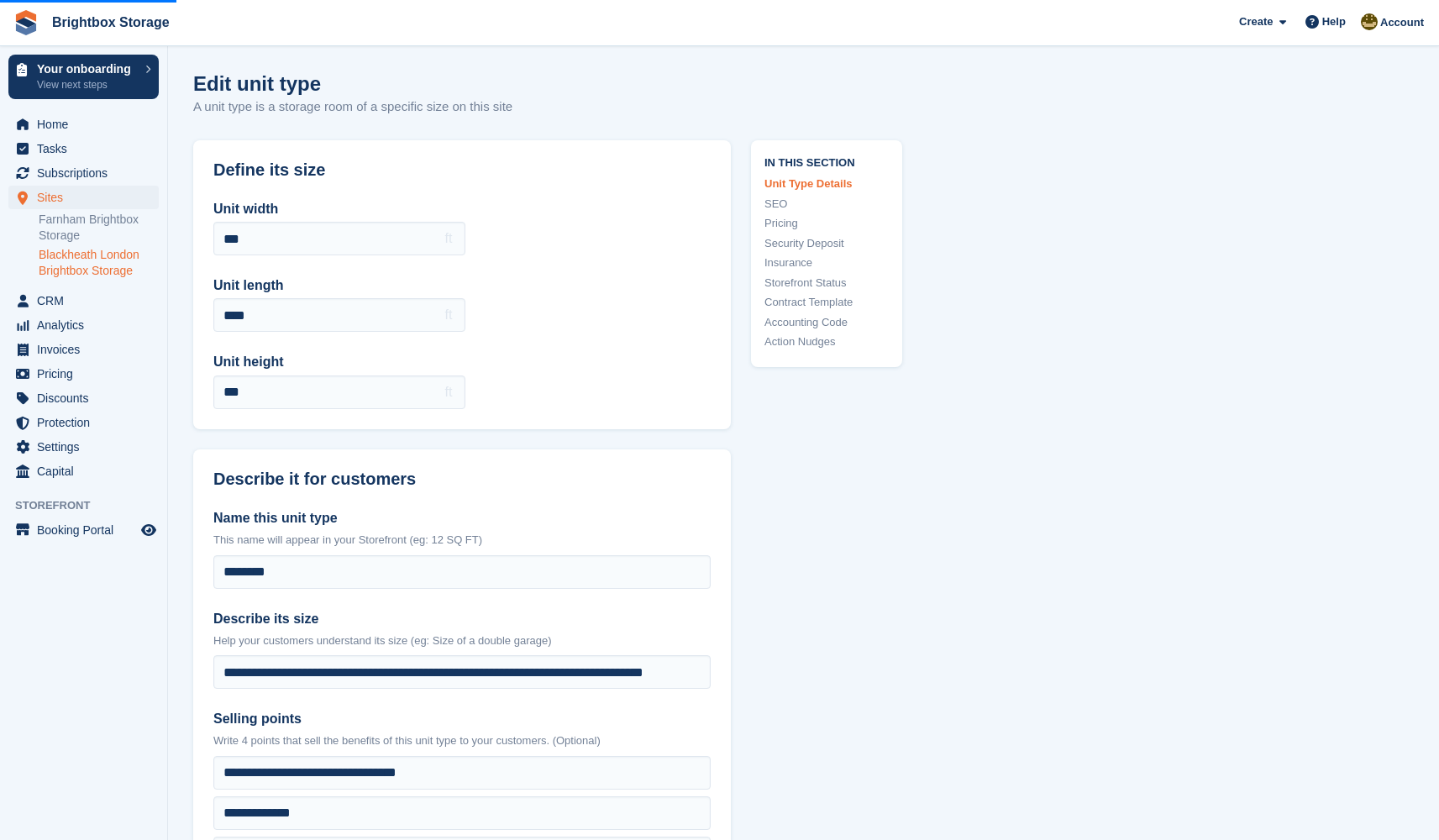 scroll, scrollTop: 0, scrollLeft: 0, axis: both 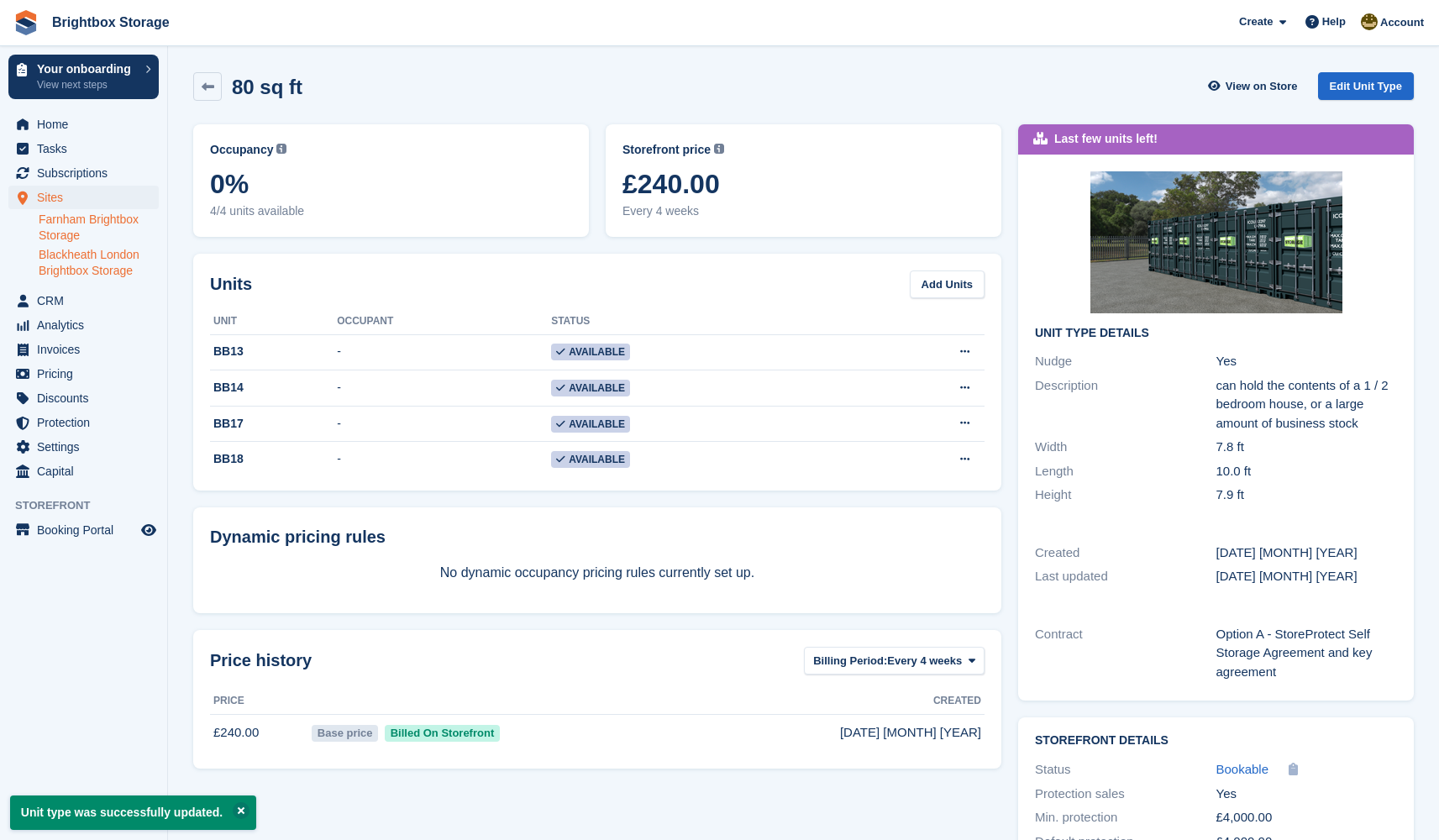 click on "Farnham Brightbox Storage" at bounding box center [98, 228] 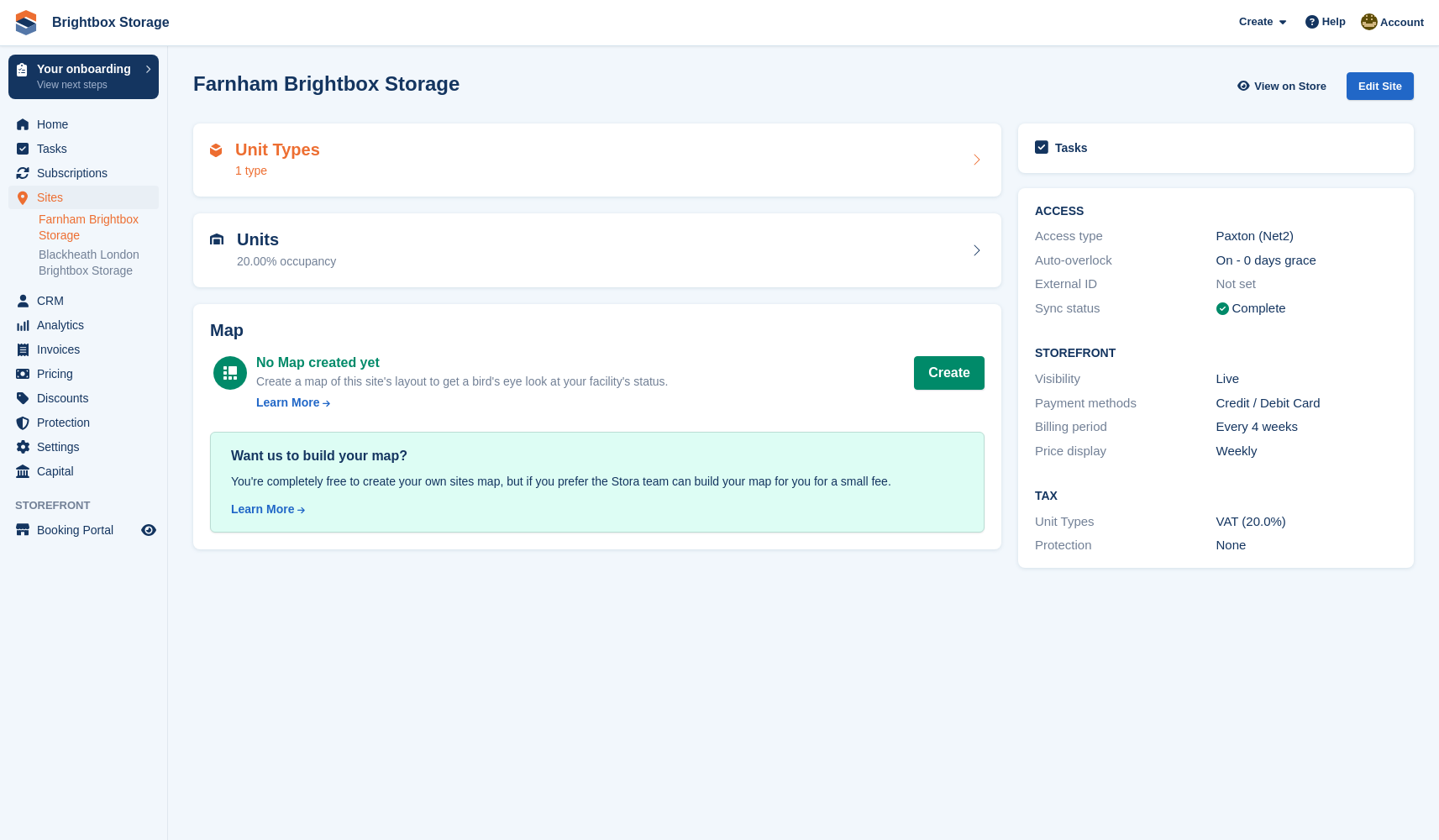 click on "Unit Types
1 type" at bounding box center [597, 160] 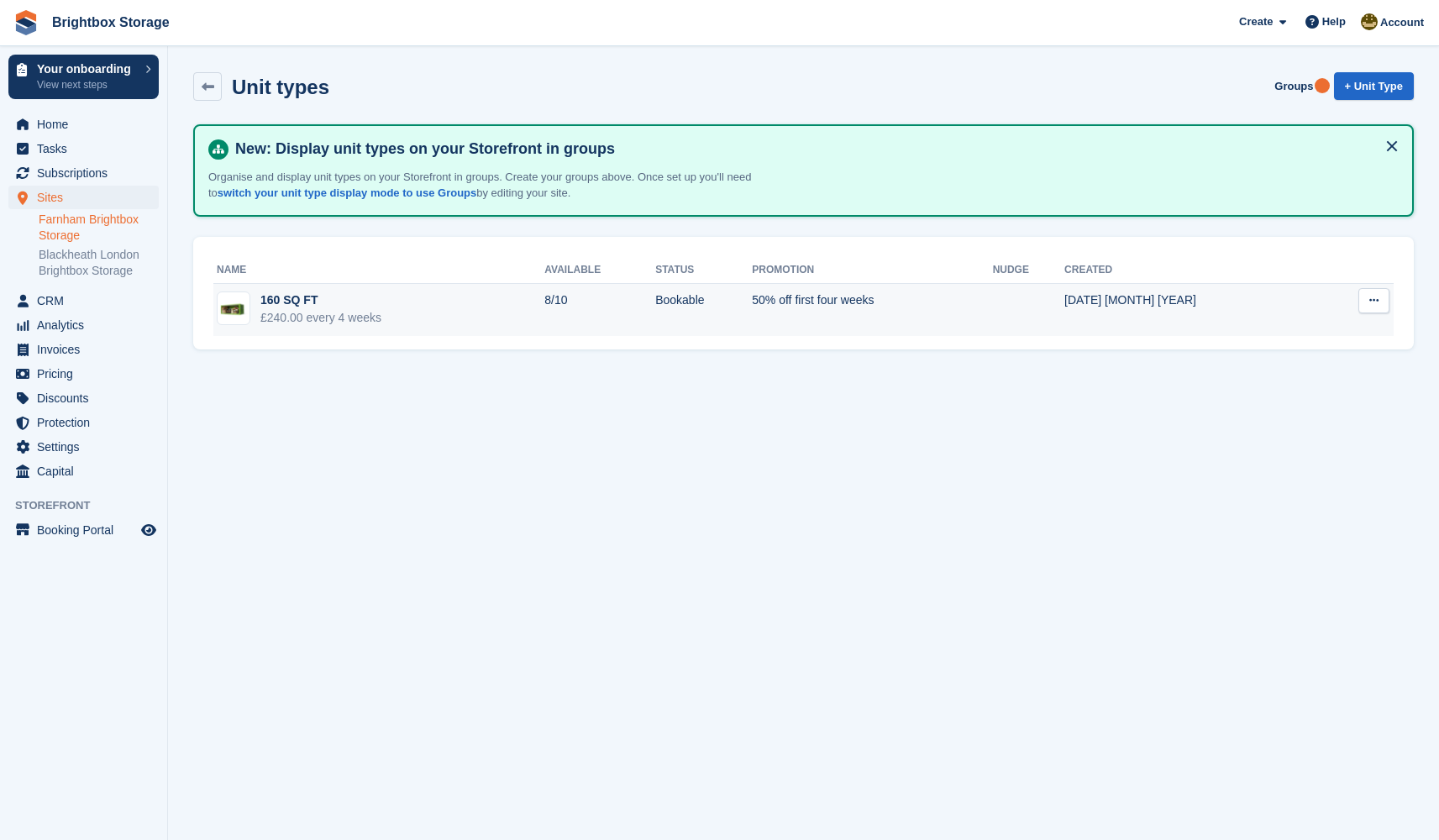 click on "£240.00 every 4 weeks" at bounding box center [321, 318] 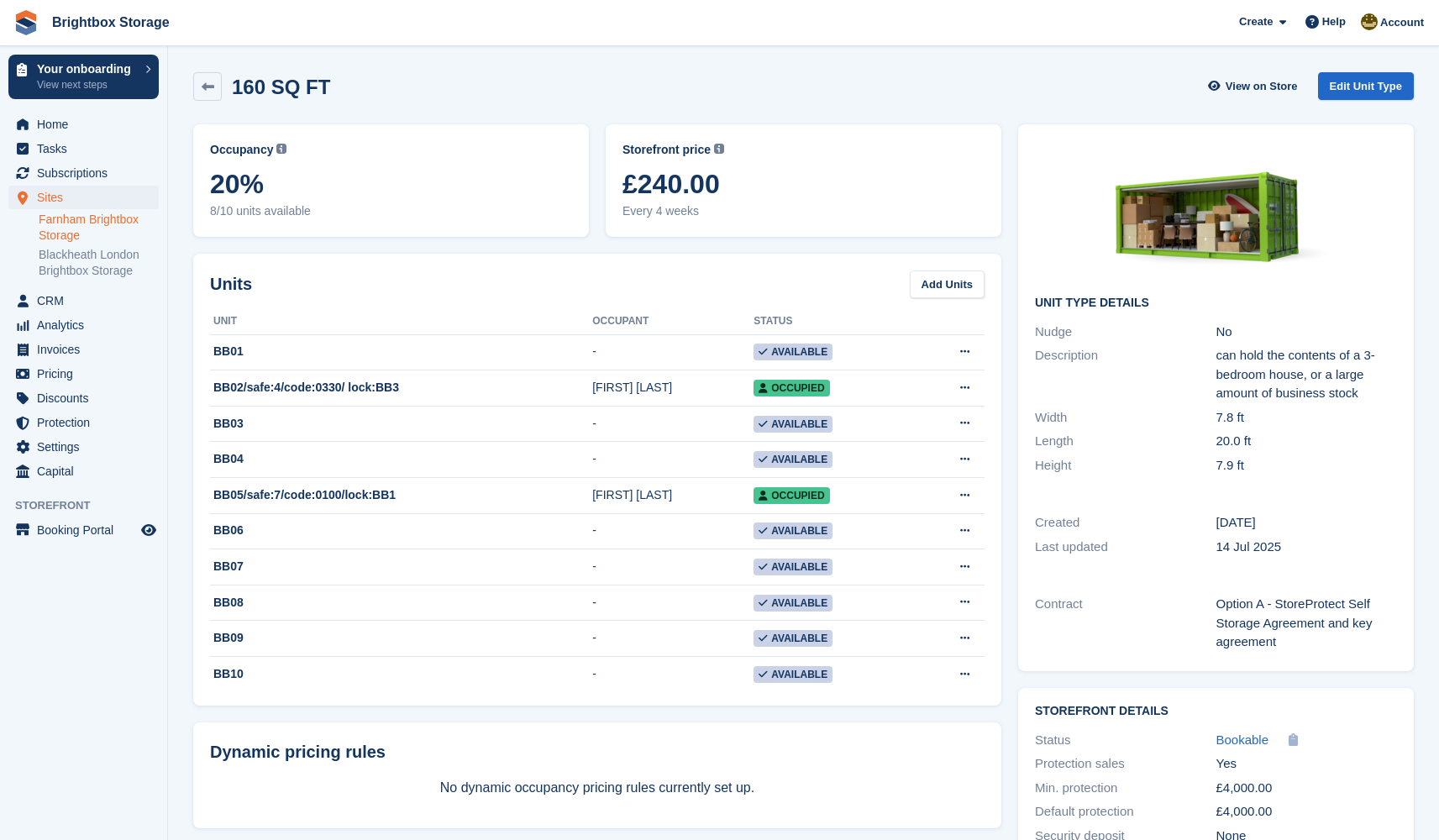 scroll, scrollTop: 0, scrollLeft: 0, axis: both 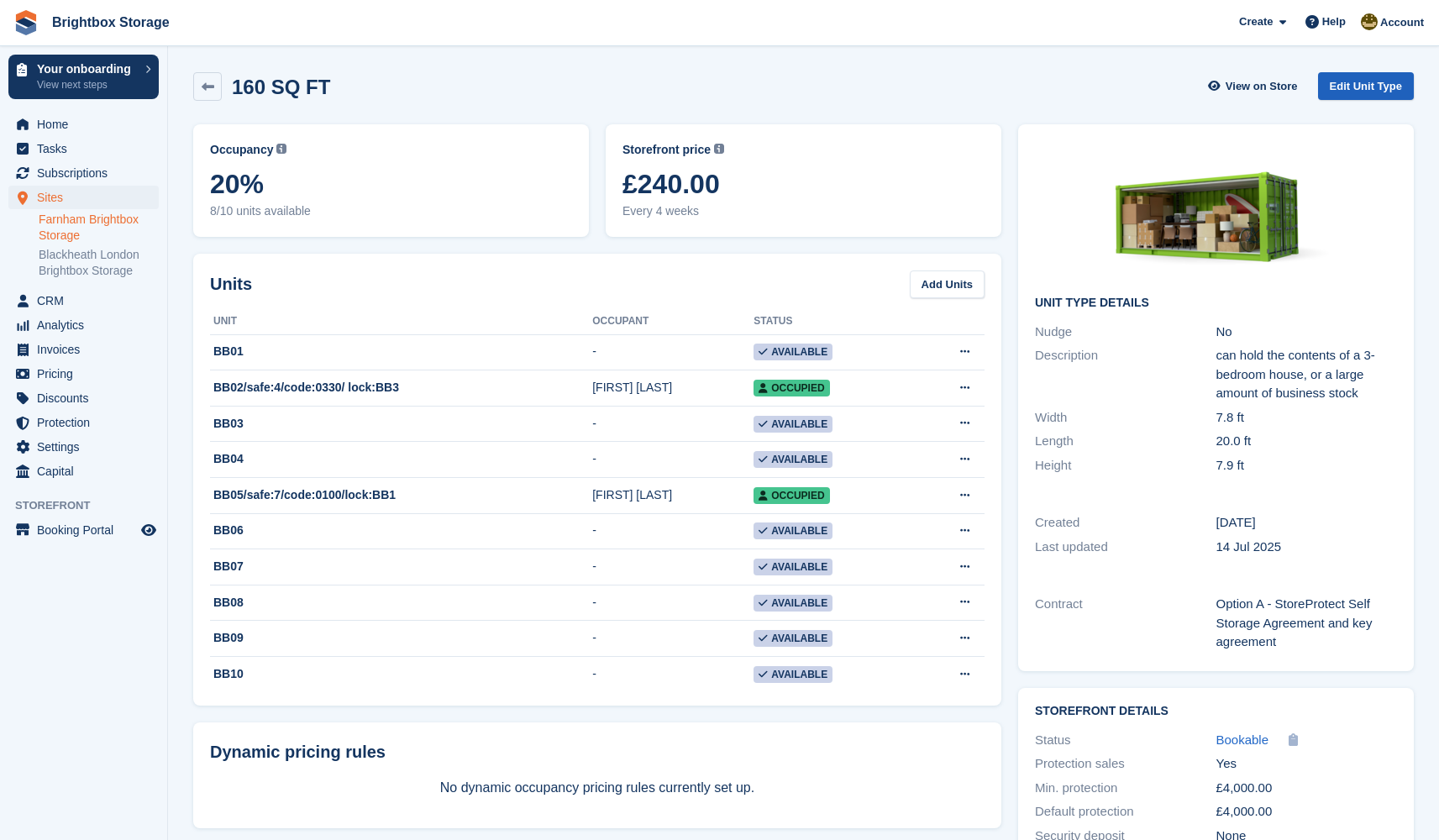 click on "Edit Unit Type" at bounding box center [1366, 86] 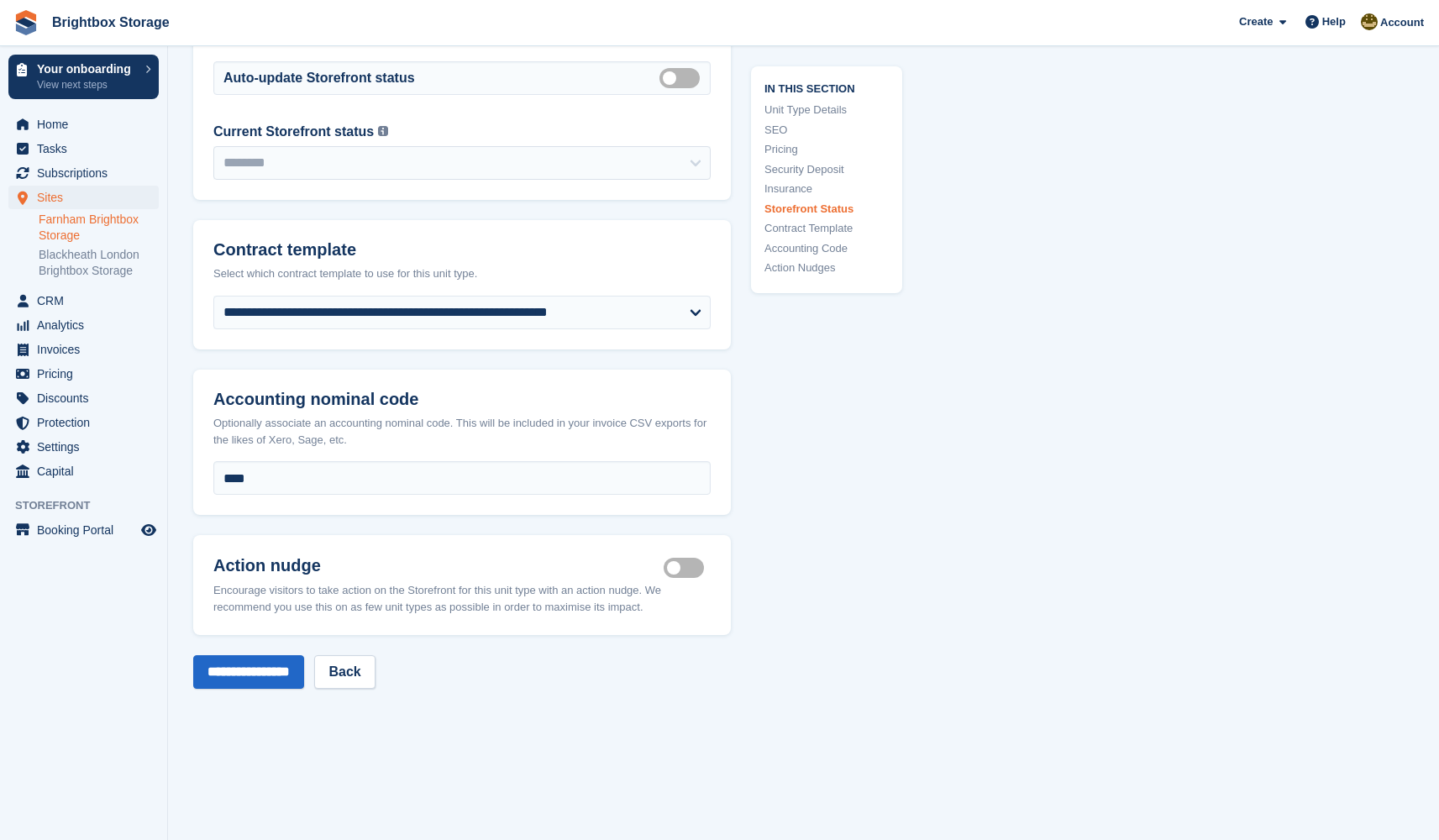 scroll, scrollTop: 2592, scrollLeft: 0, axis: vertical 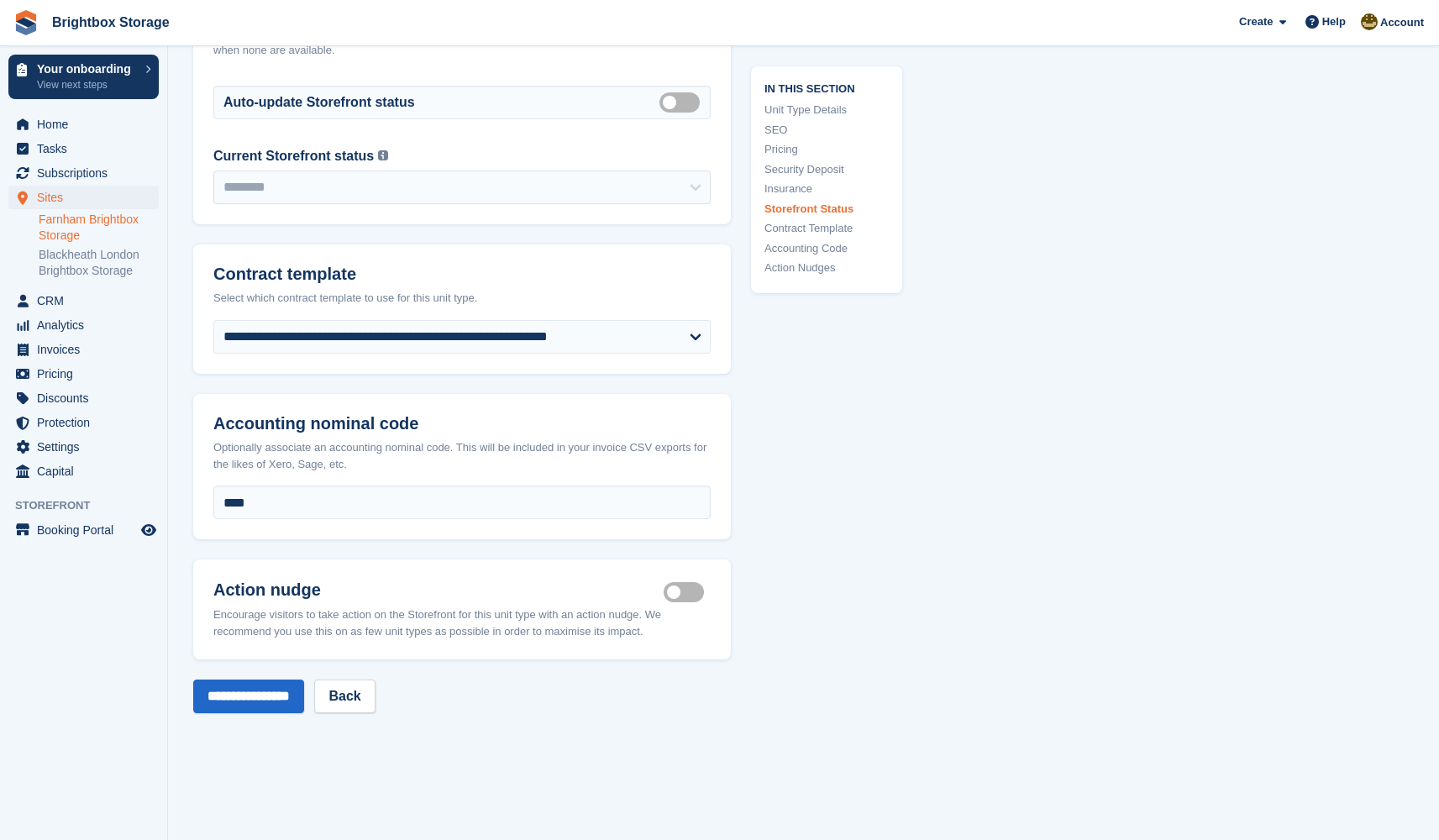 click on "Is active" at bounding box center [687, 592] 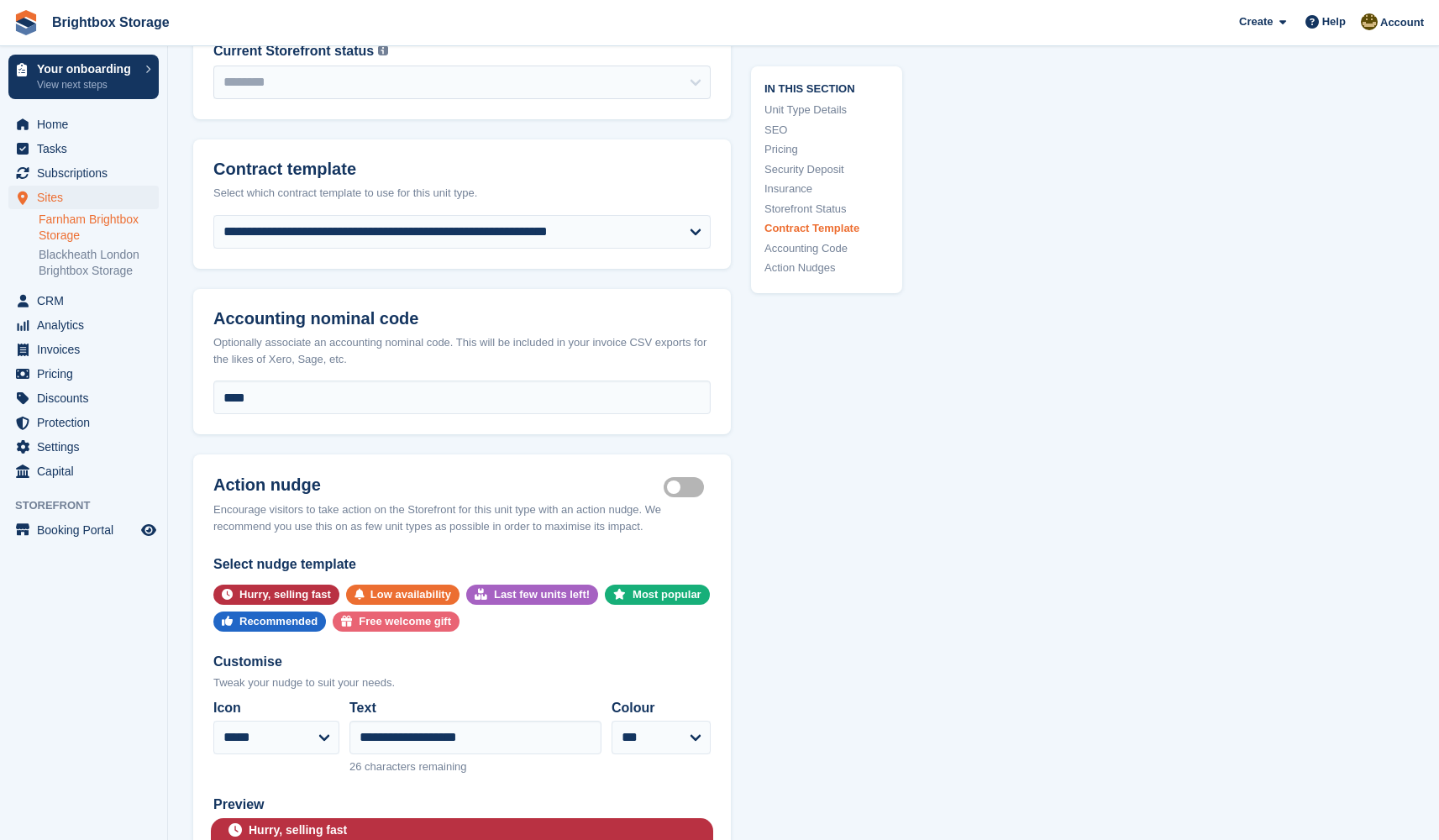 scroll, scrollTop: 2856, scrollLeft: 0, axis: vertical 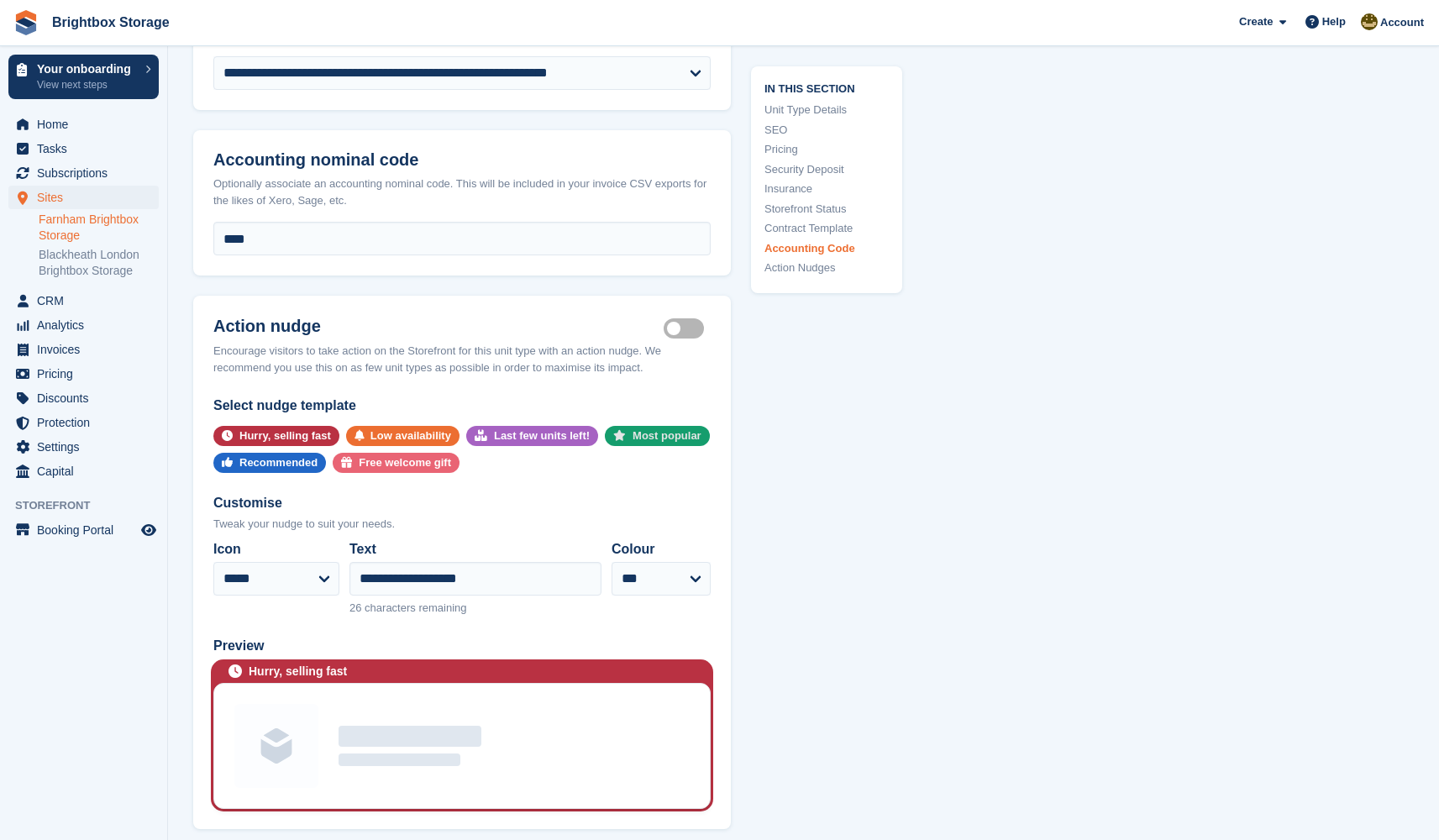 click on "Most popular" at bounding box center [667, 436] 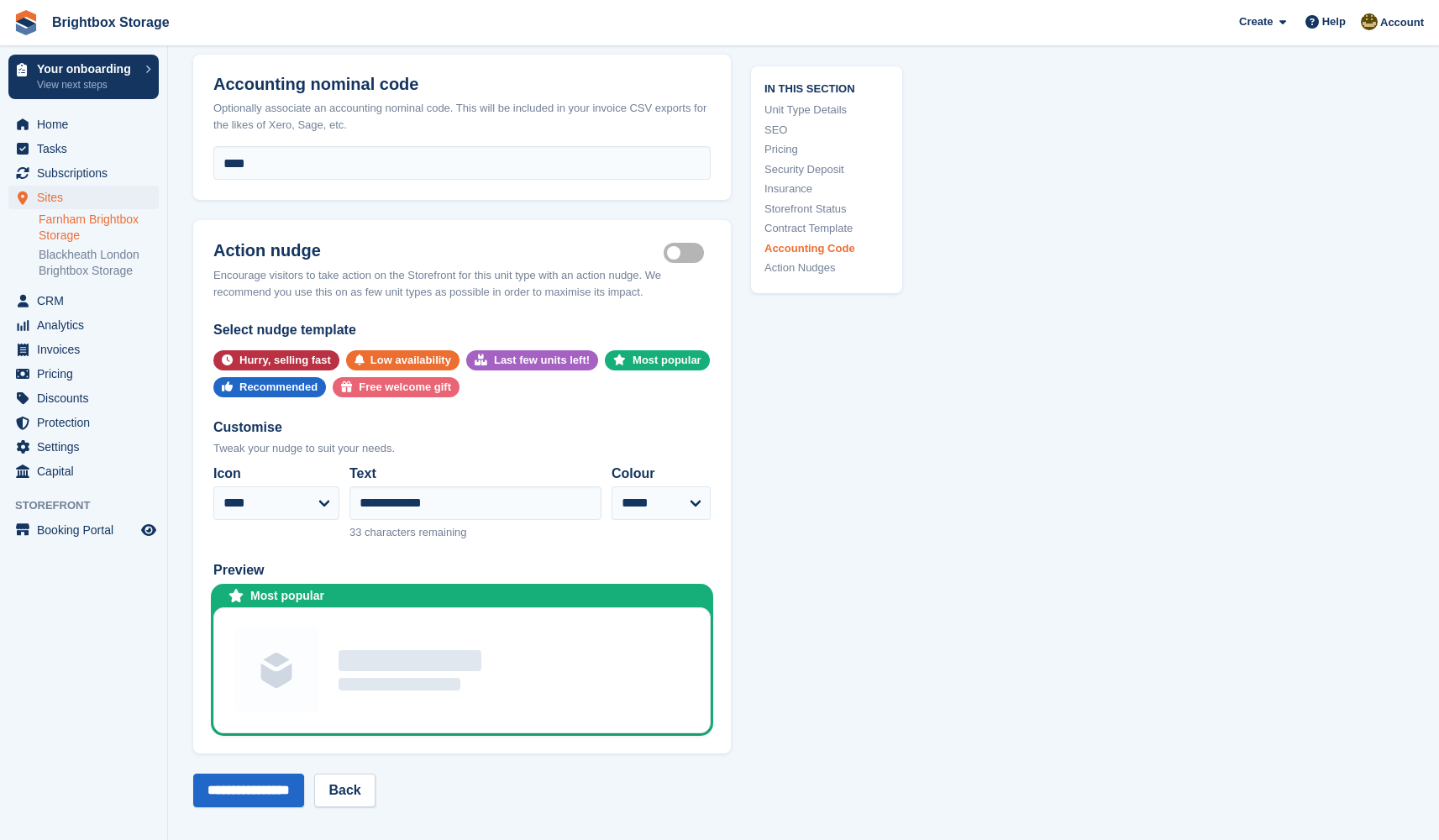 scroll, scrollTop: 2948, scrollLeft: 0, axis: vertical 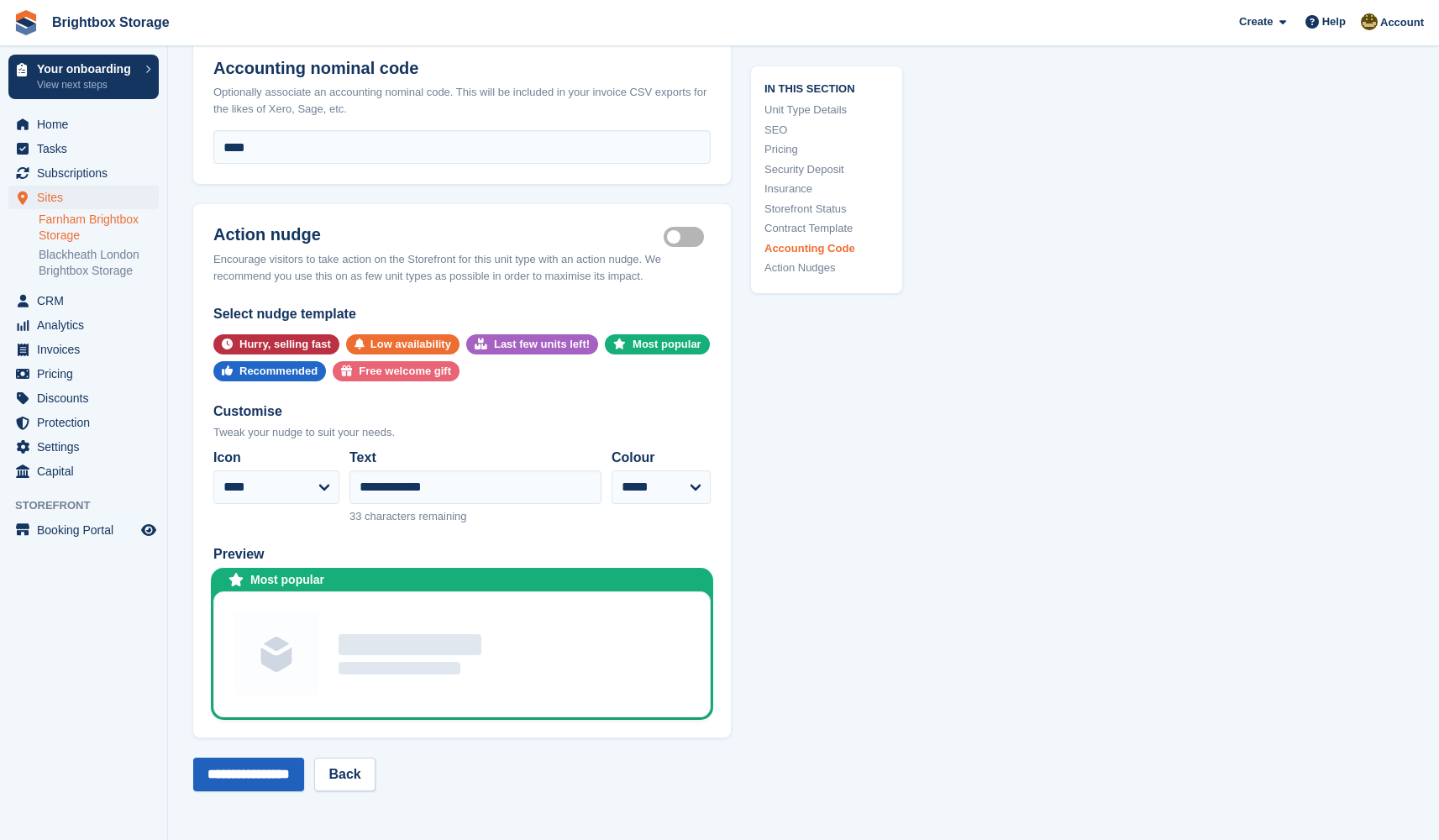 click on "**********" at bounding box center (249, 774) 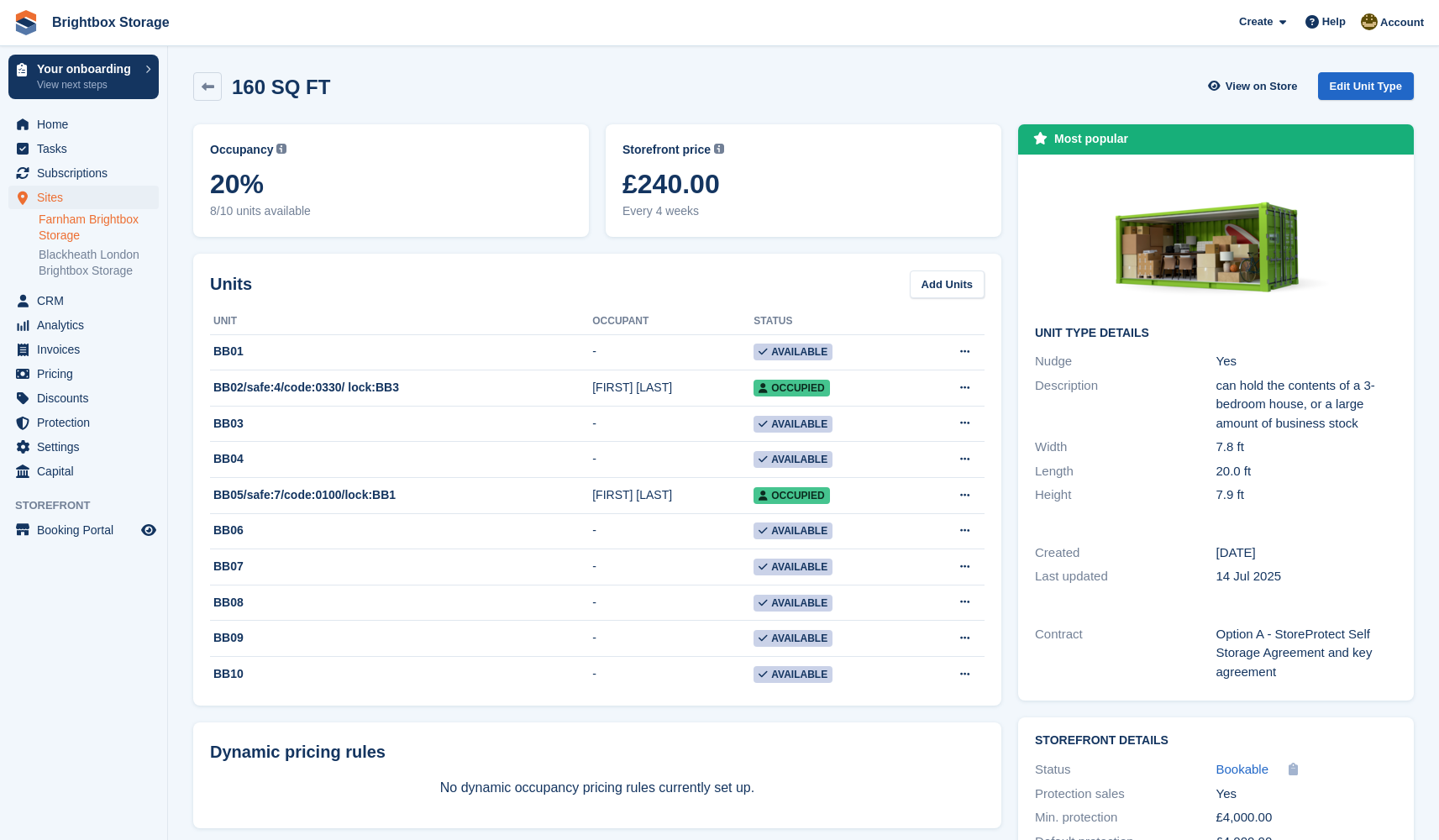 scroll, scrollTop: 0, scrollLeft: 0, axis: both 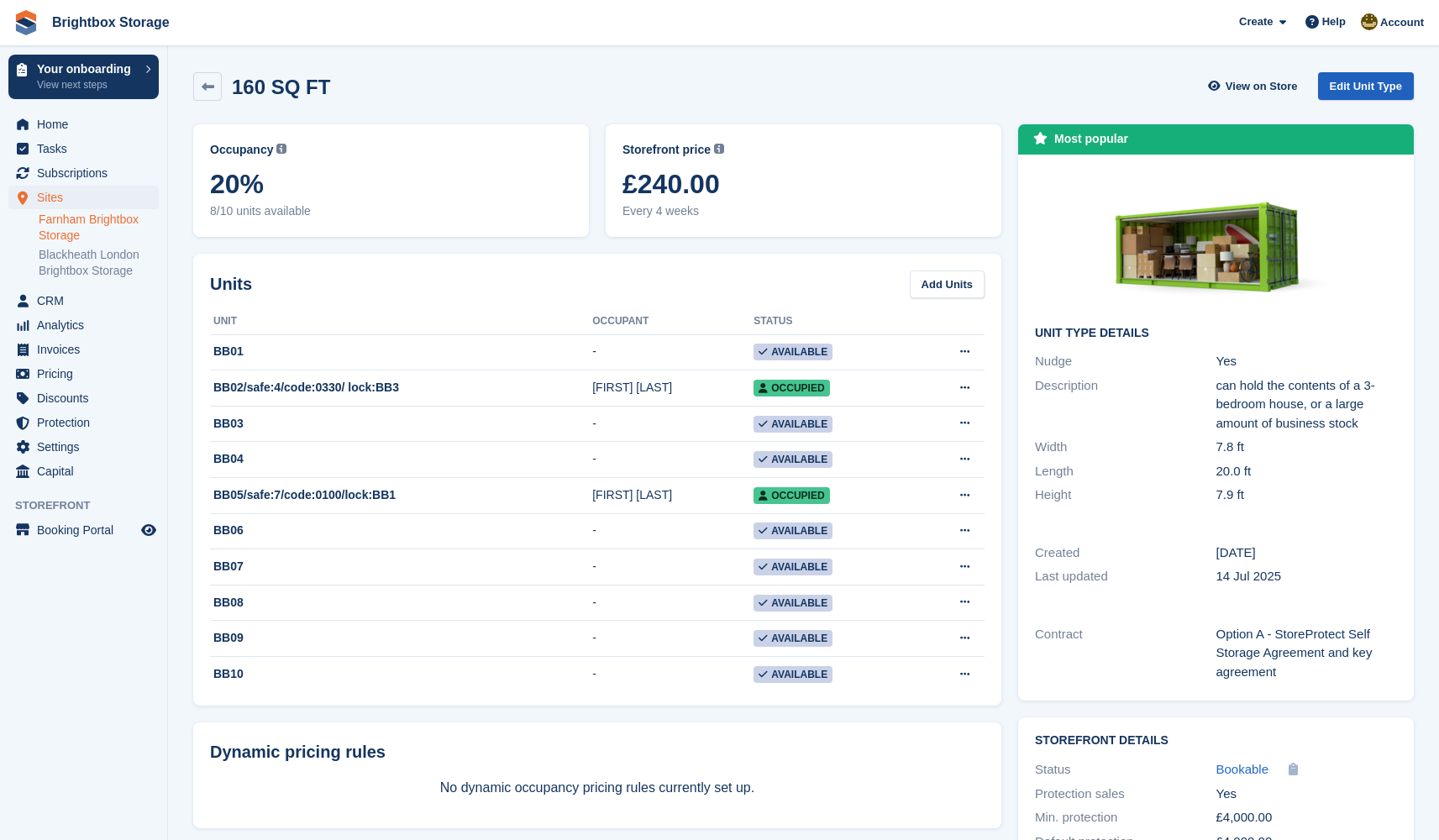 click on "Edit Unit Type" at bounding box center (1366, 86) 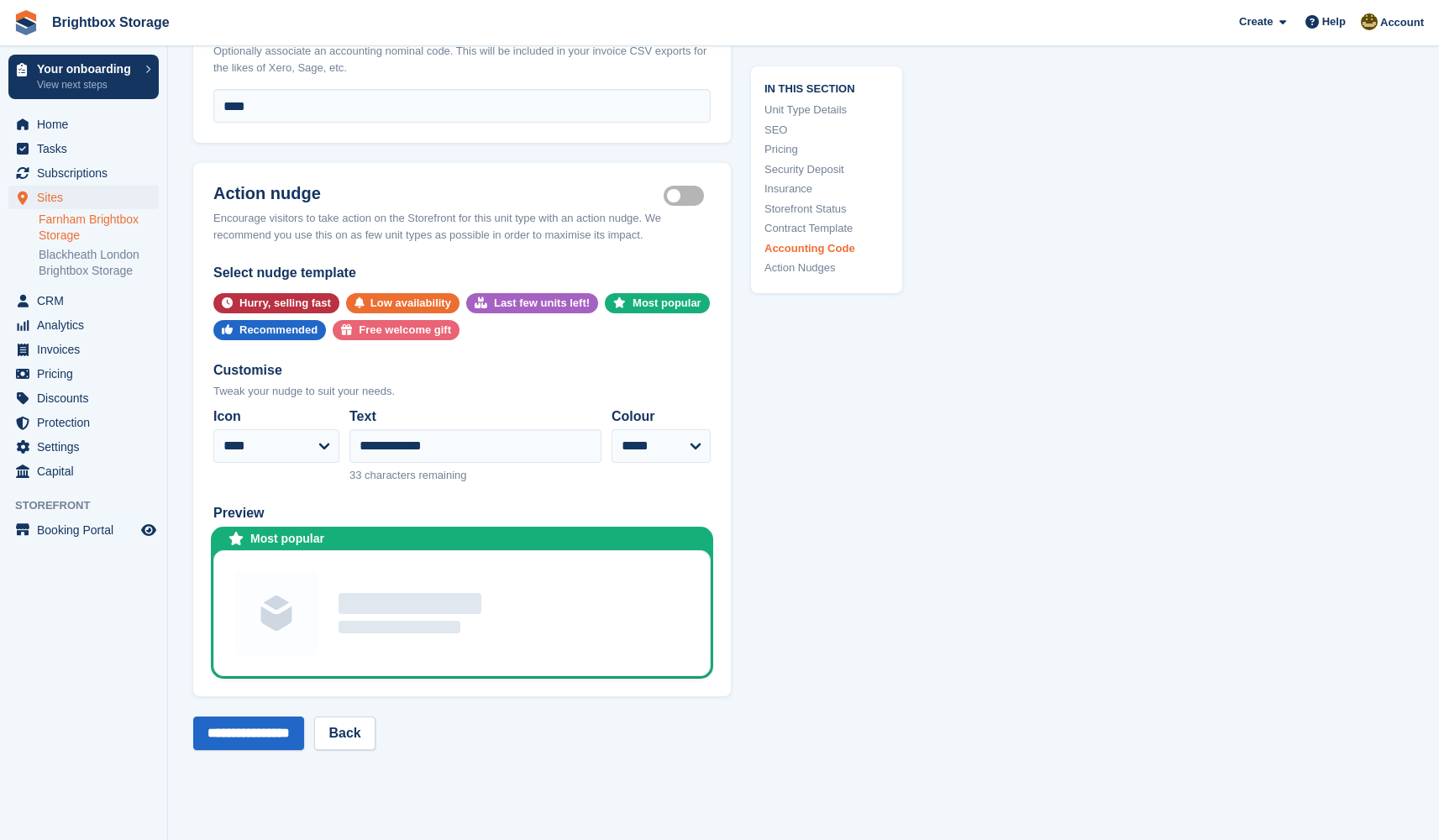 click on "Is active" at bounding box center (687, 196) 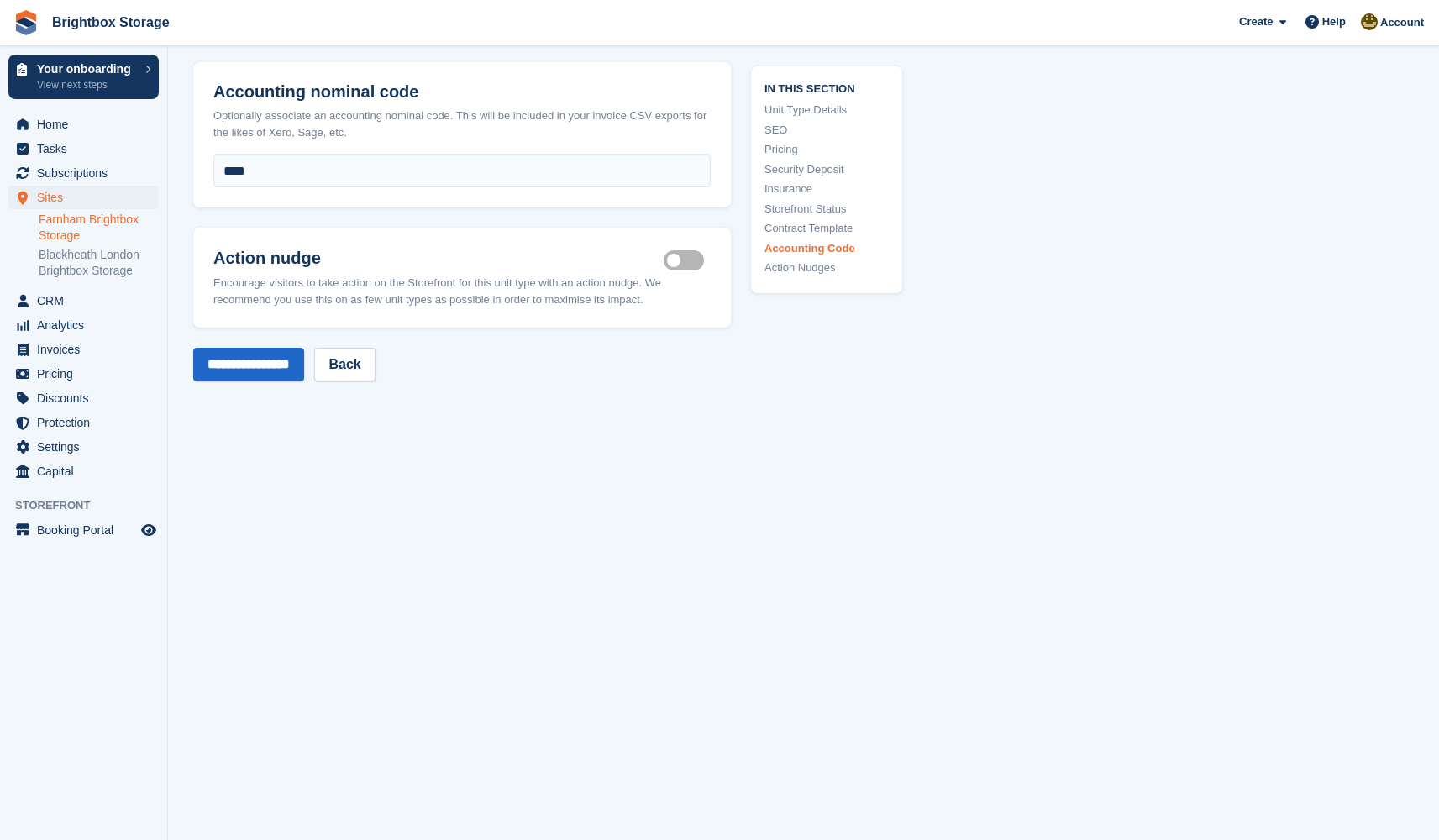 scroll, scrollTop: 2907, scrollLeft: 0, axis: vertical 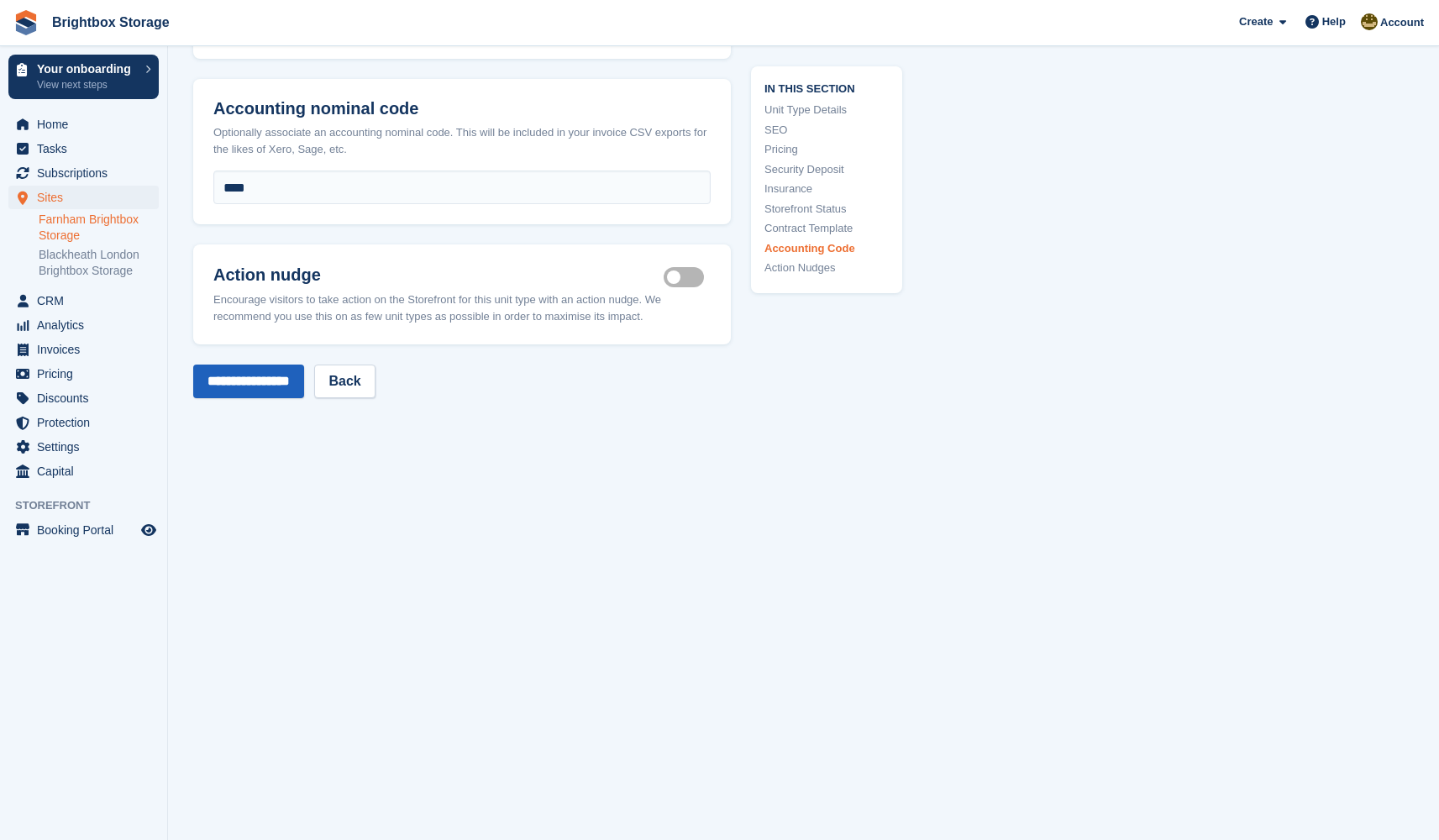 click on "**********" at bounding box center [249, 381] 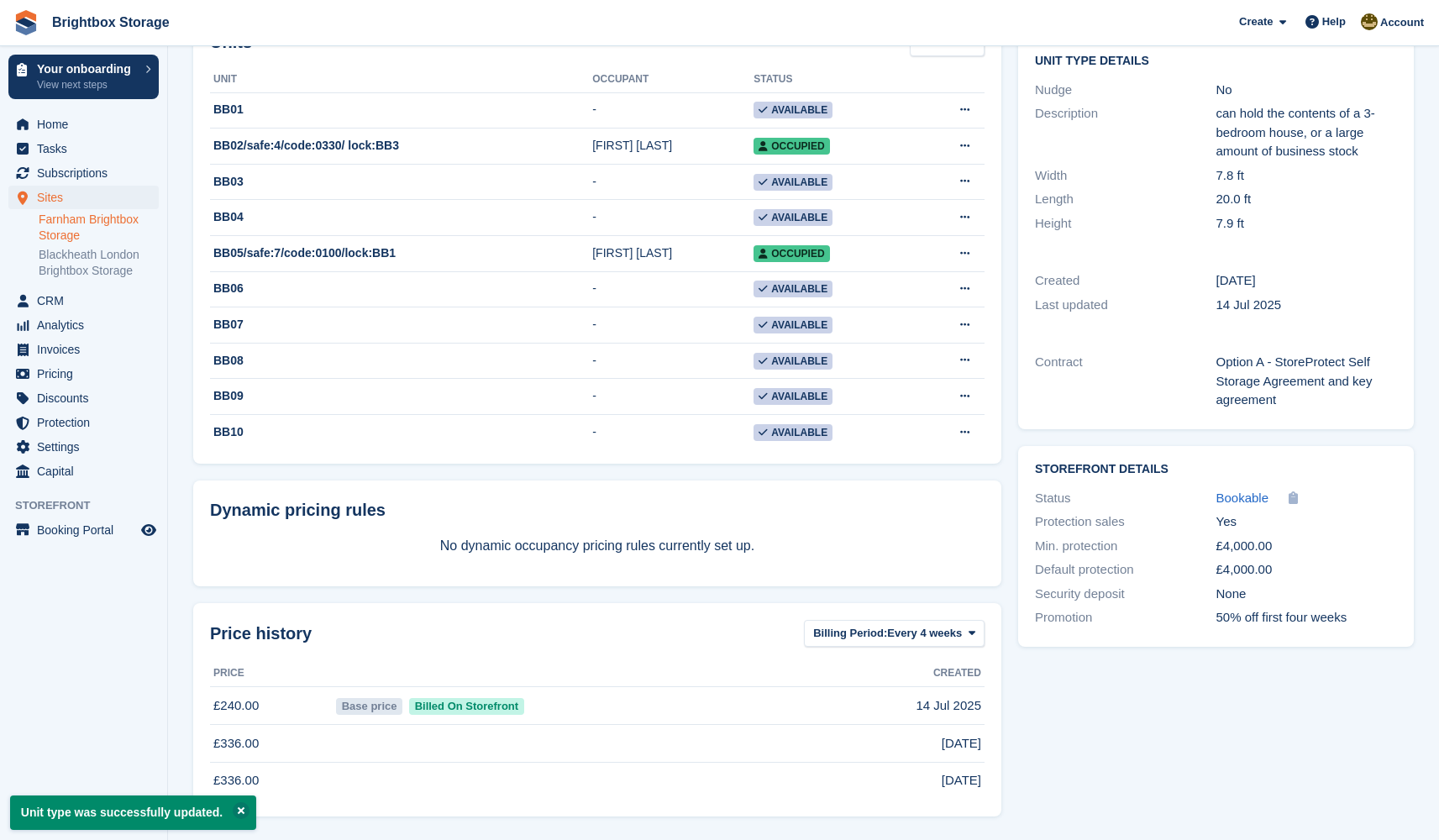 scroll, scrollTop: 0, scrollLeft: 0, axis: both 